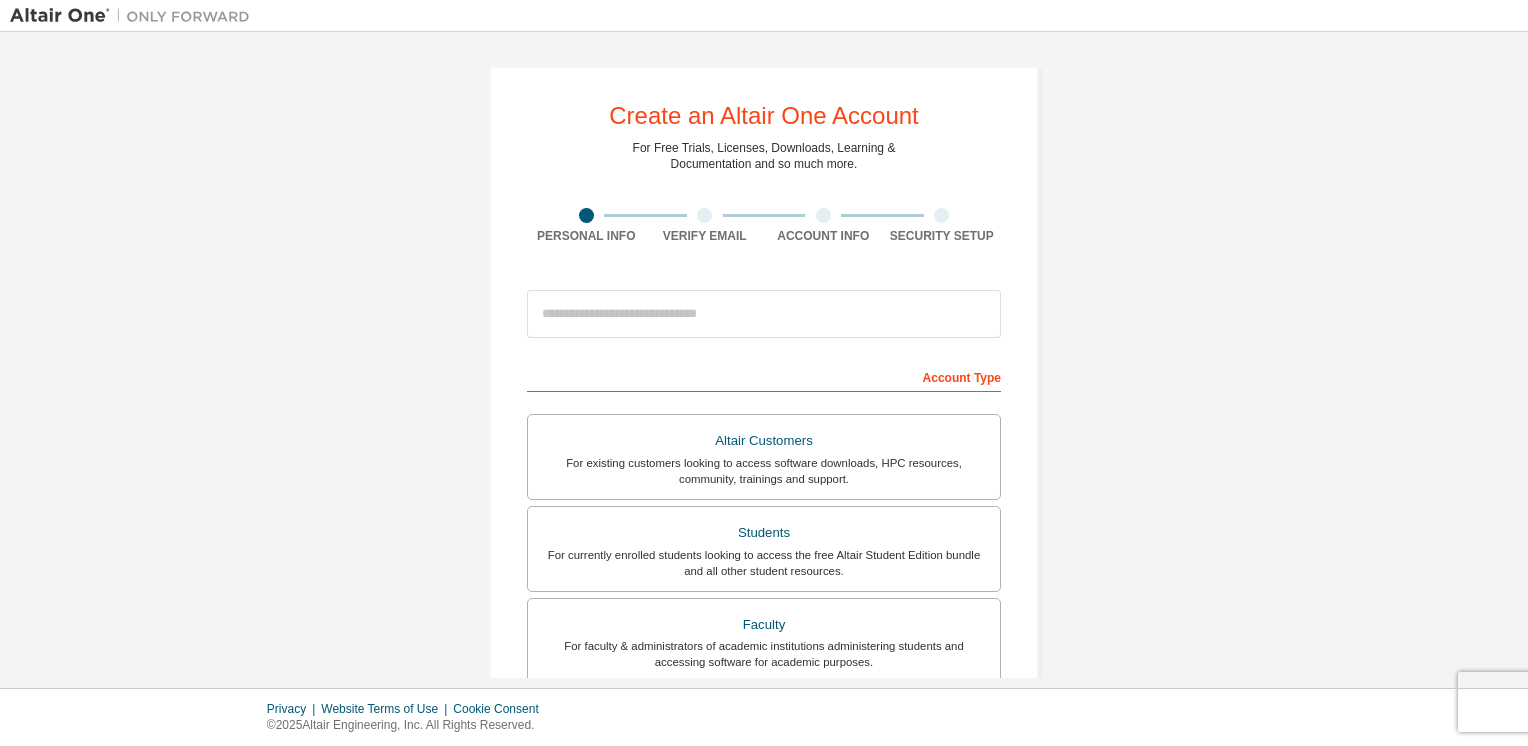 scroll, scrollTop: 0, scrollLeft: 0, axis: both 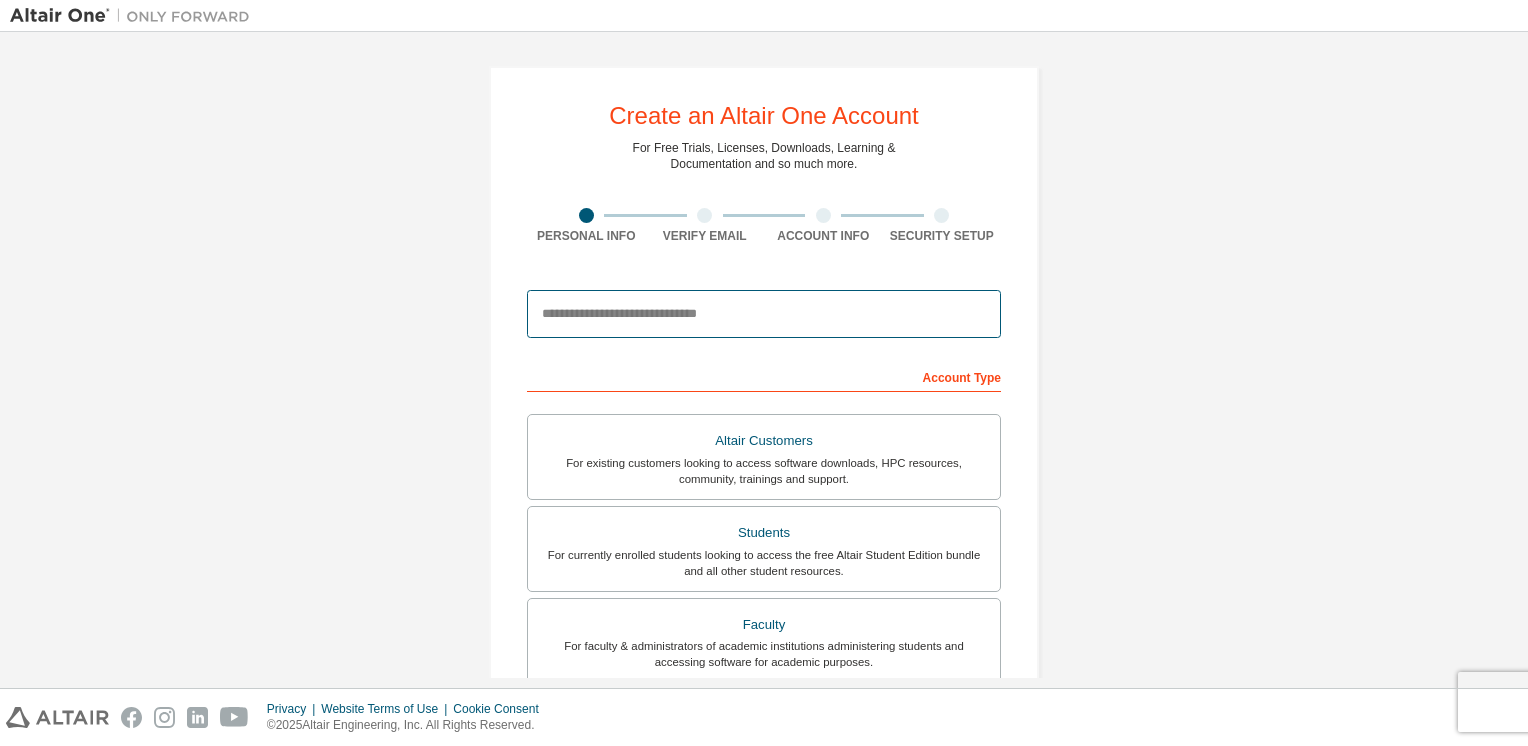 click at bounding box center (764, 314) 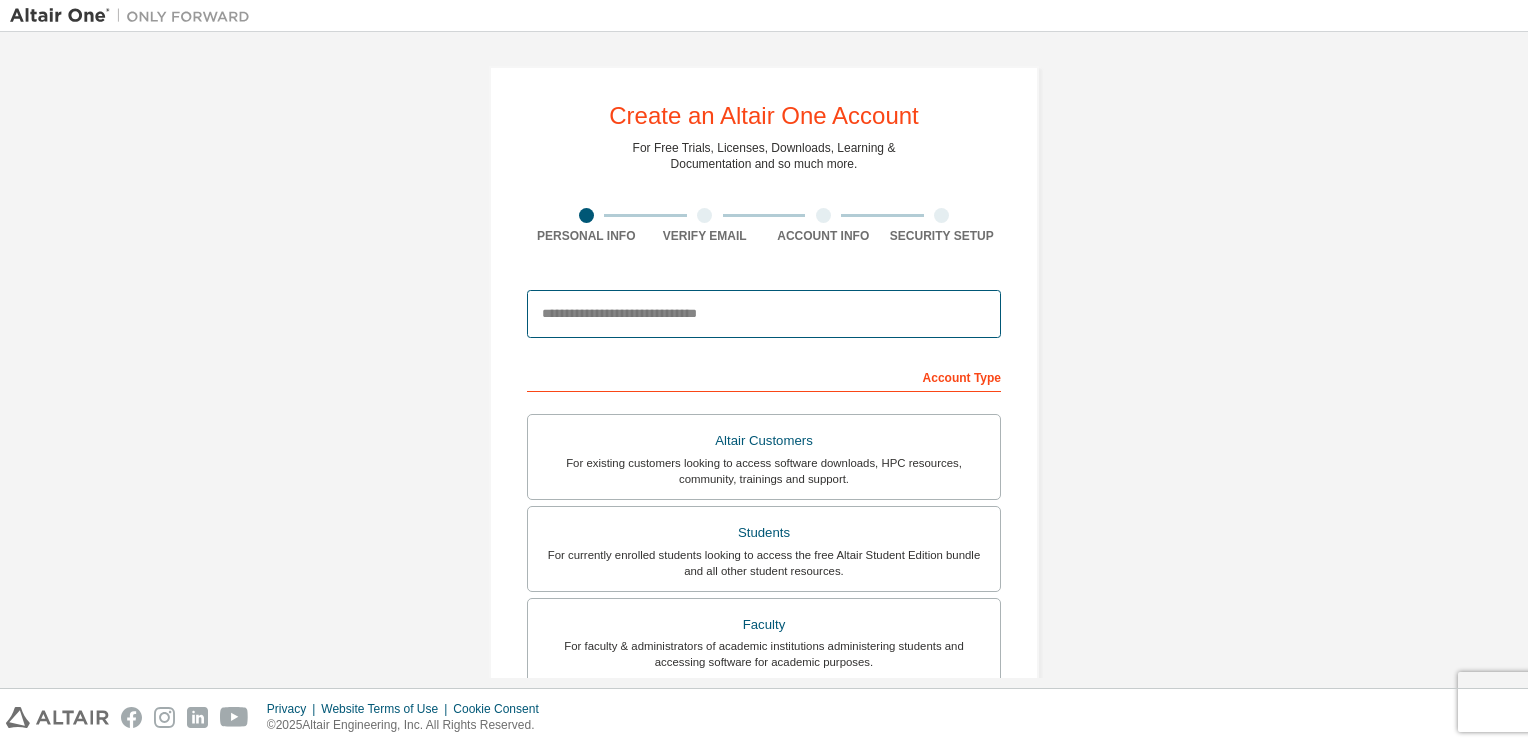 click at bounding box center (764, 314) 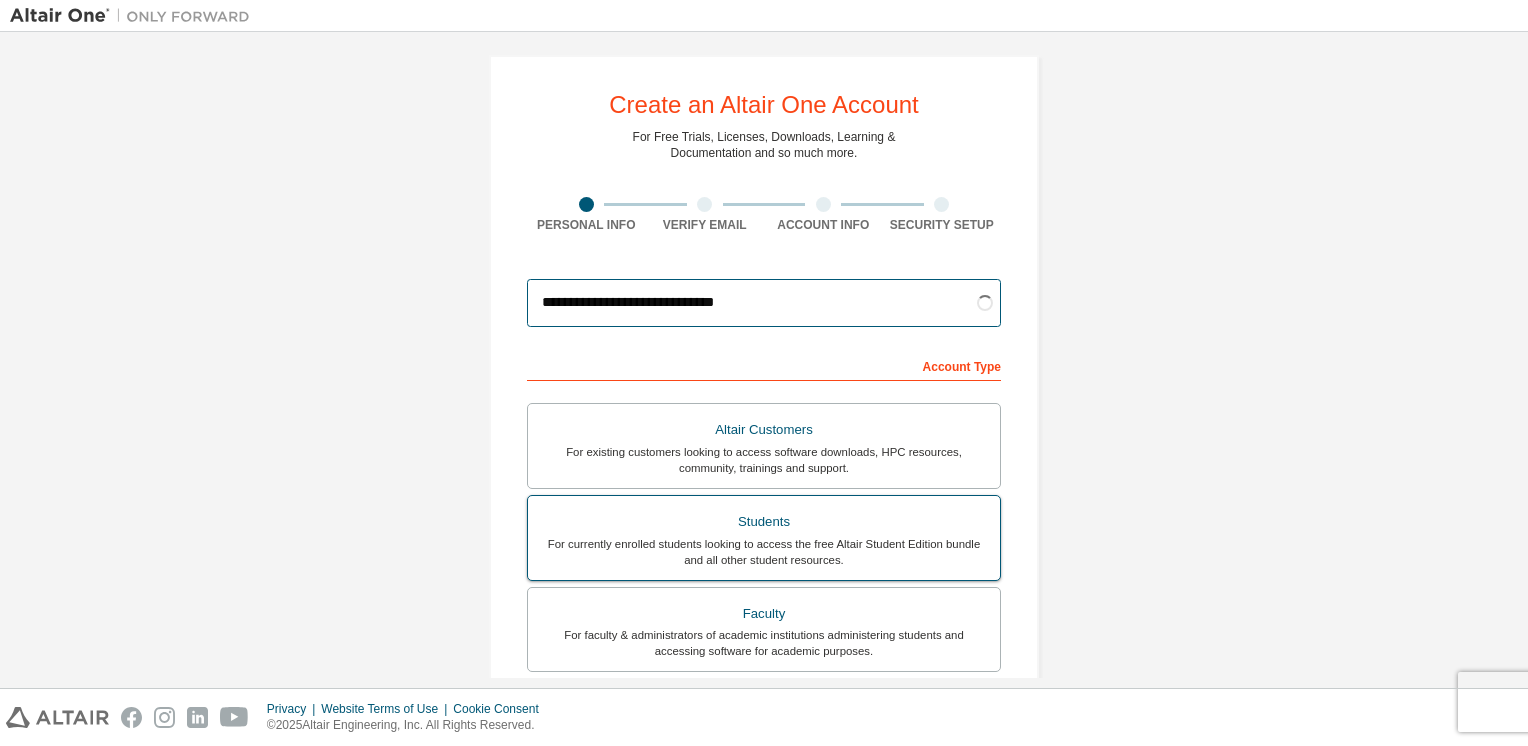 scroll, scrollTop: 0, scrollLeft: 0, axis: both 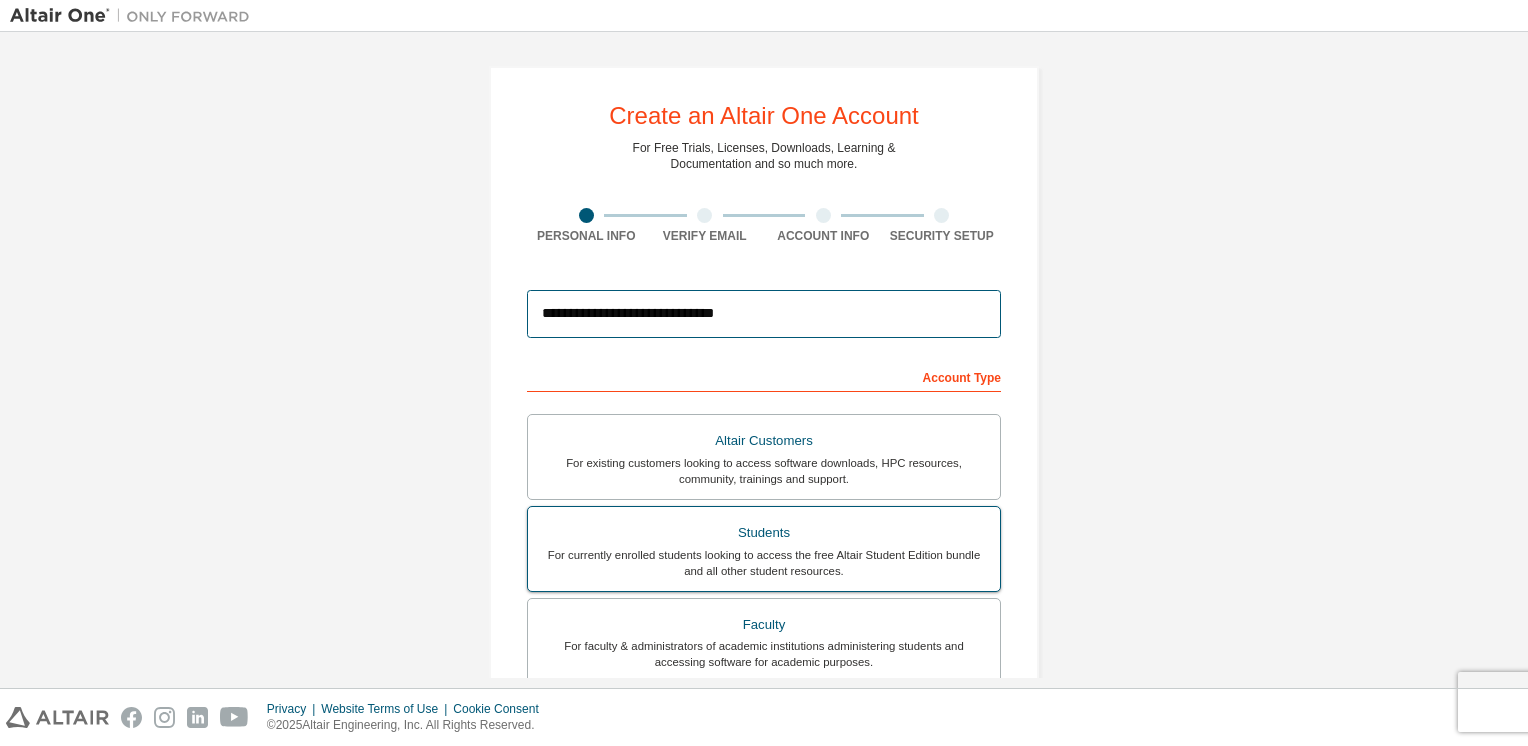 type on "**********" 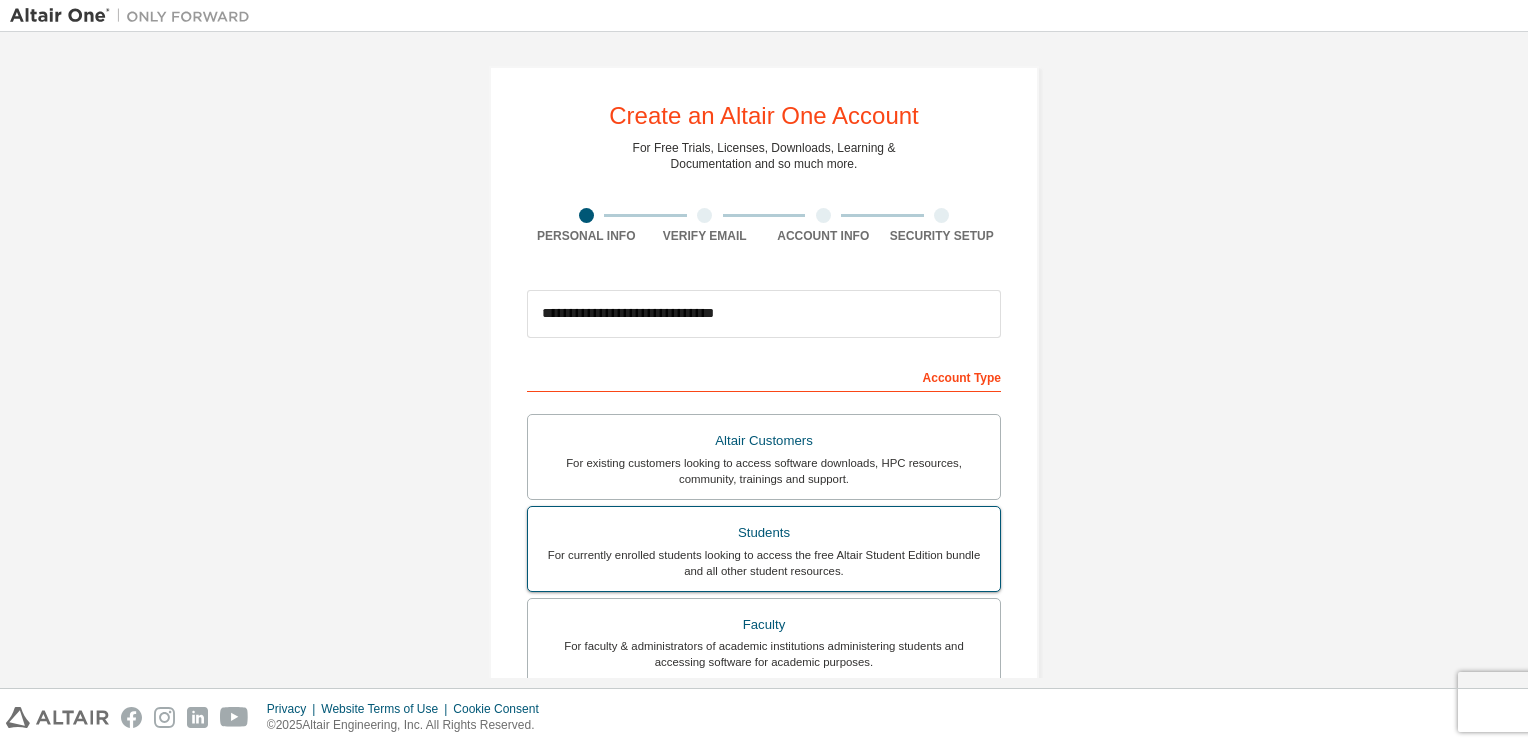 click on "For currently enrolled students looking to access the free Altair Student Edition bundle and all other student resources." at bounding box center (764, 563) 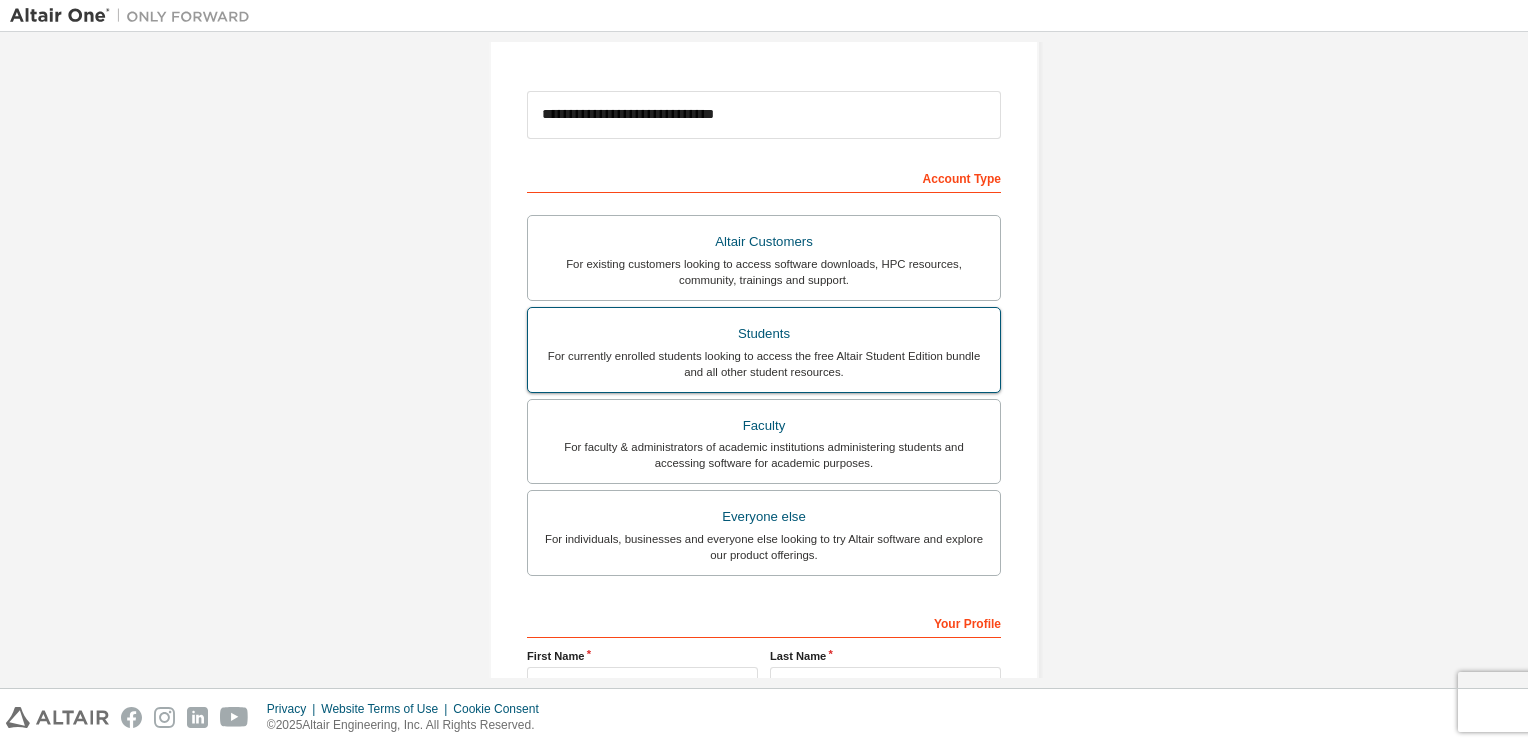 scroll, scrollTop: 418, scrollLeft: 0, axis: vertical 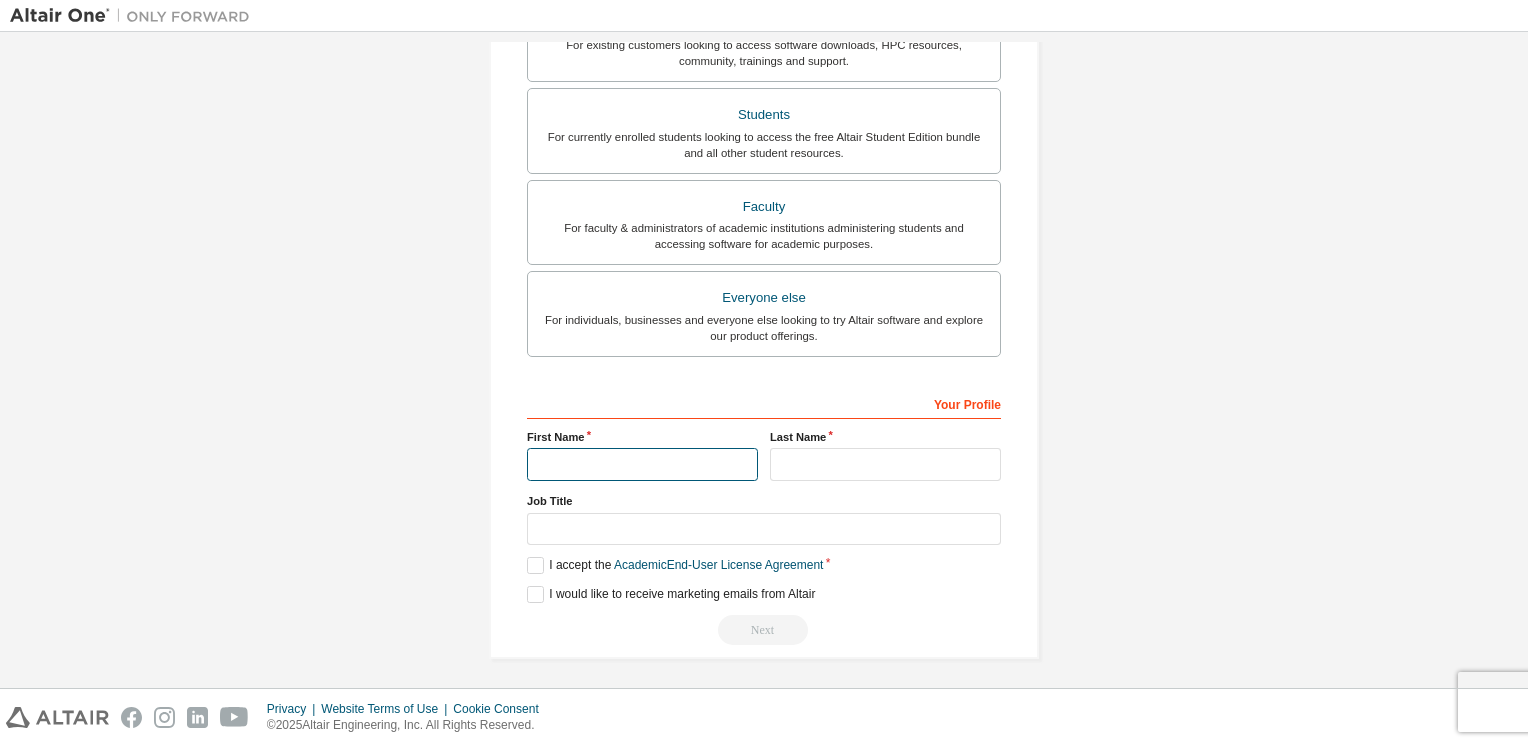 click at bounding box center (642, 464) 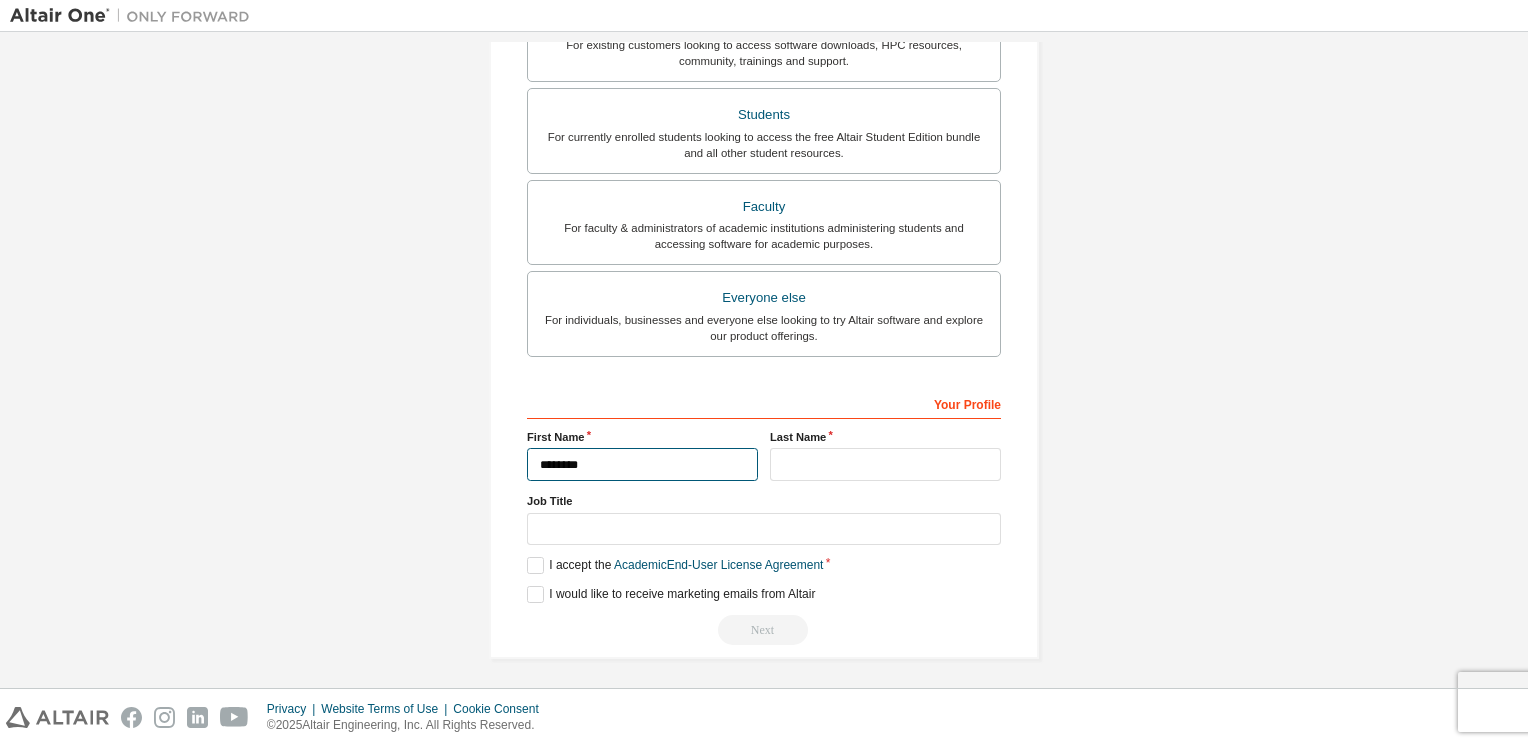 type on "********" 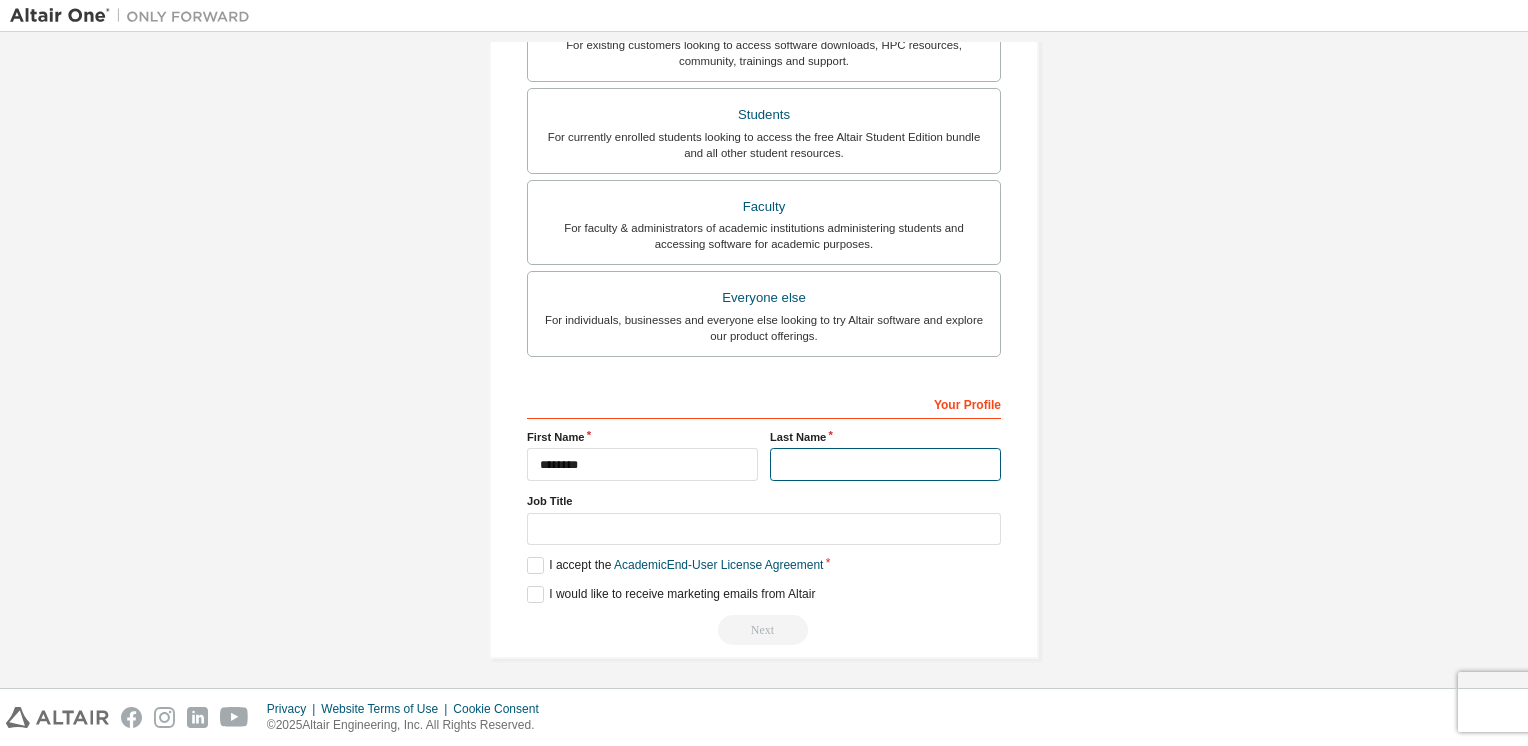 click at bounding box center (885, 464) 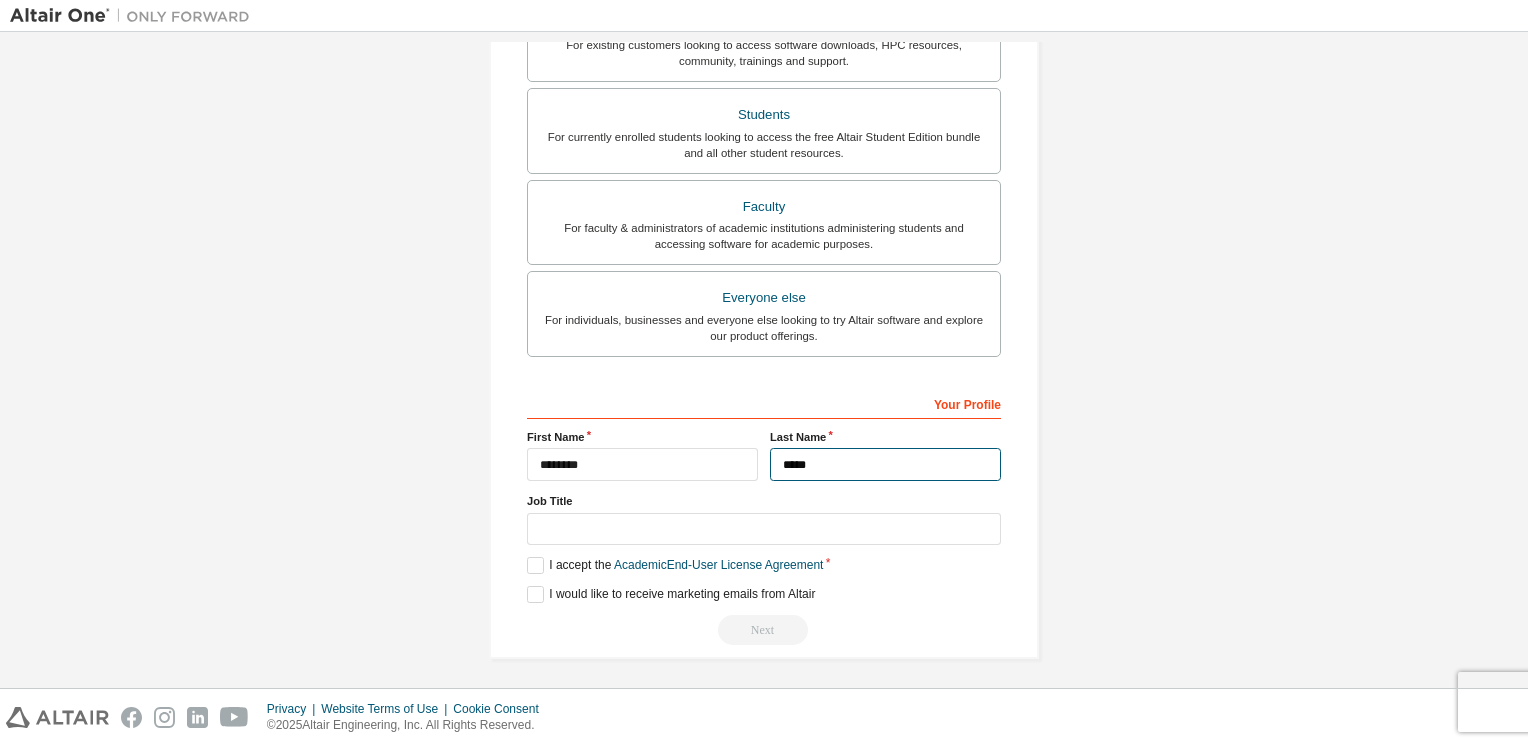 type on "*****" 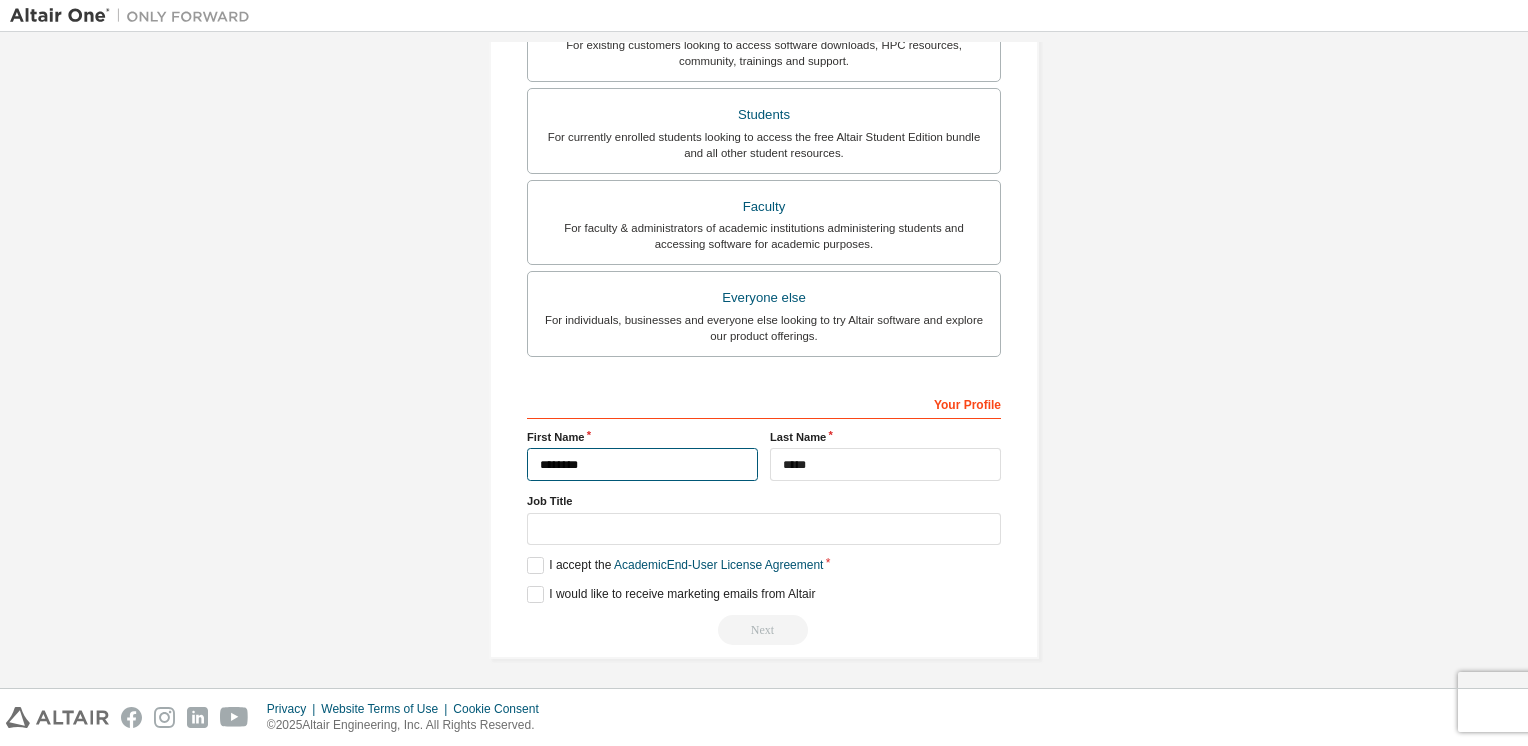 click on "********" at bounding box center [642, 464] 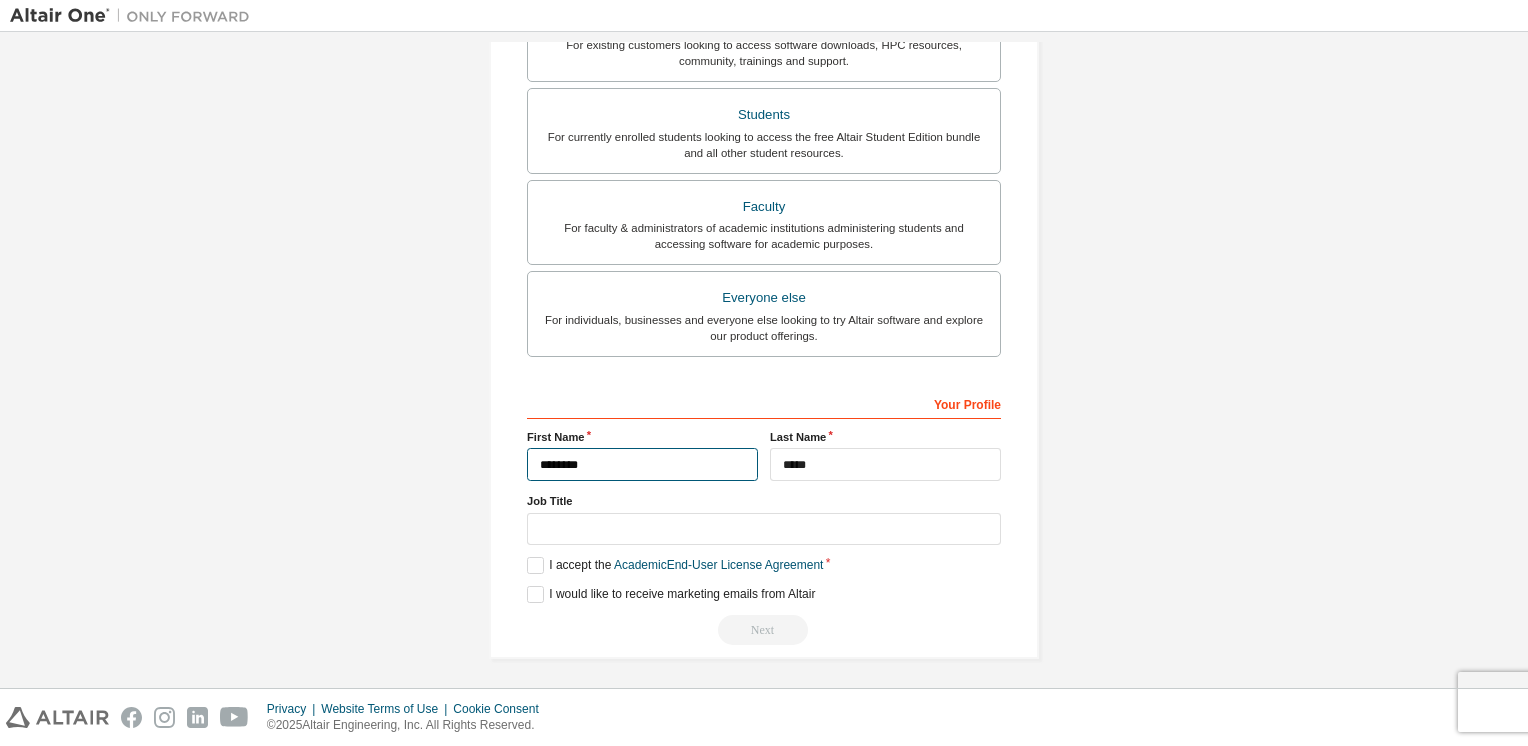 type on "********" 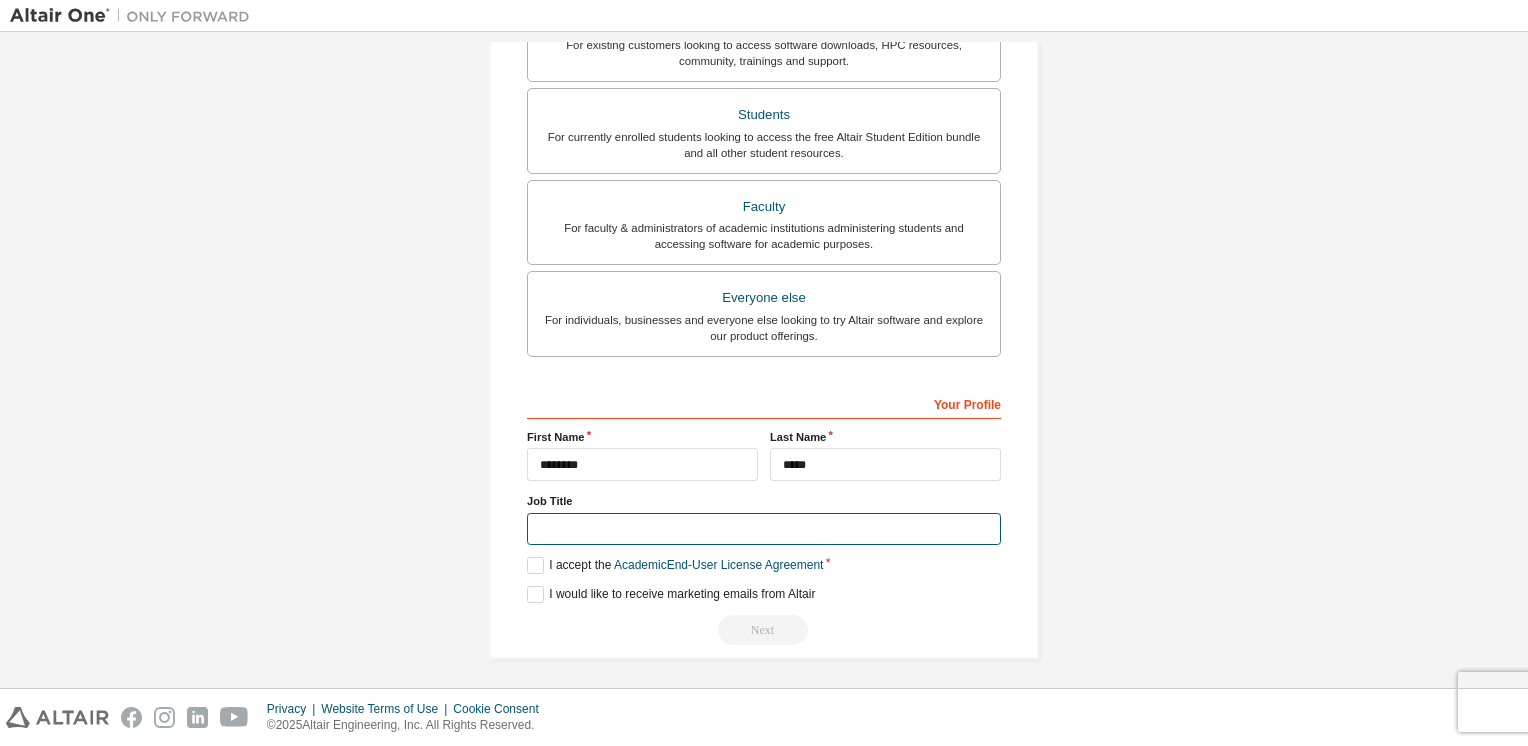 click at bounding box center [764, 529] 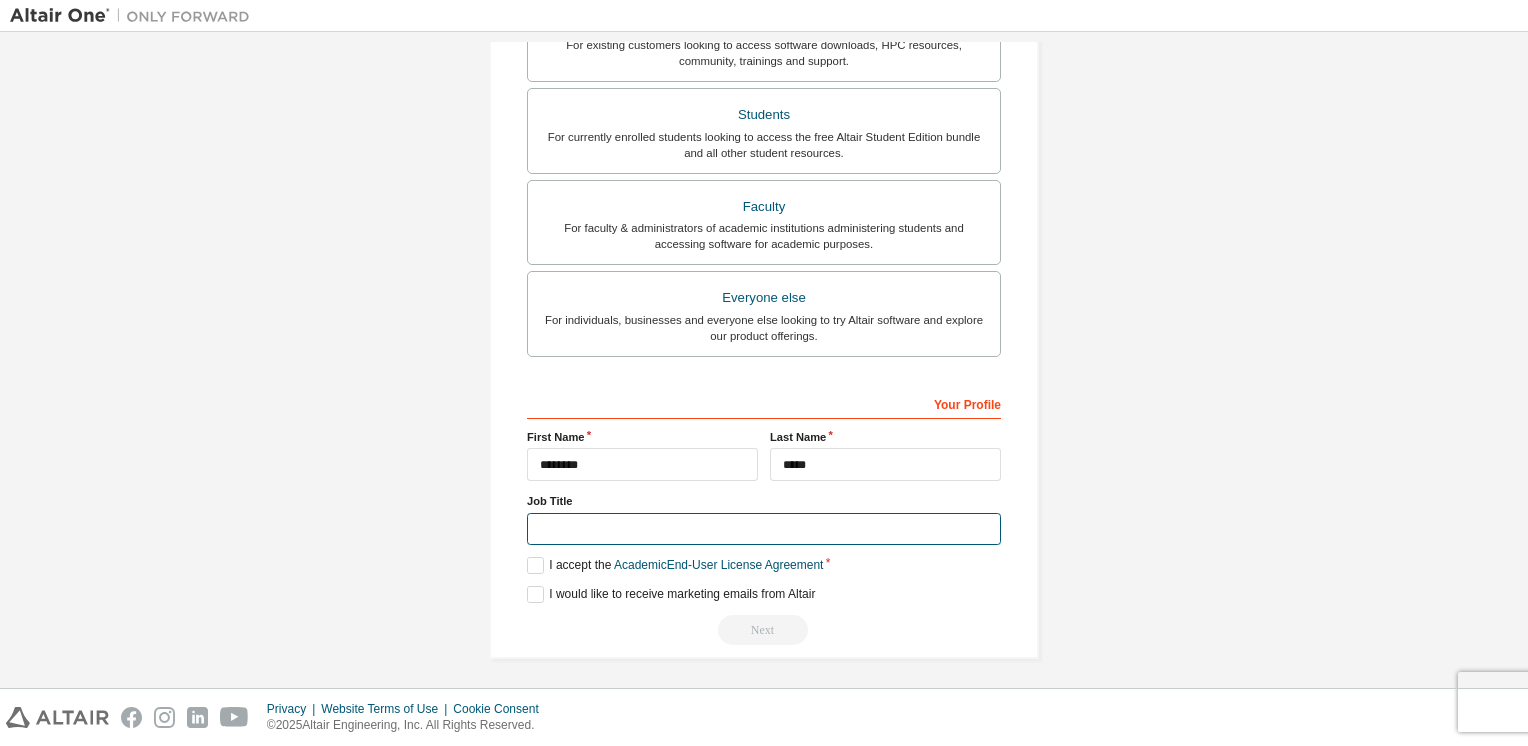 type on "*******" 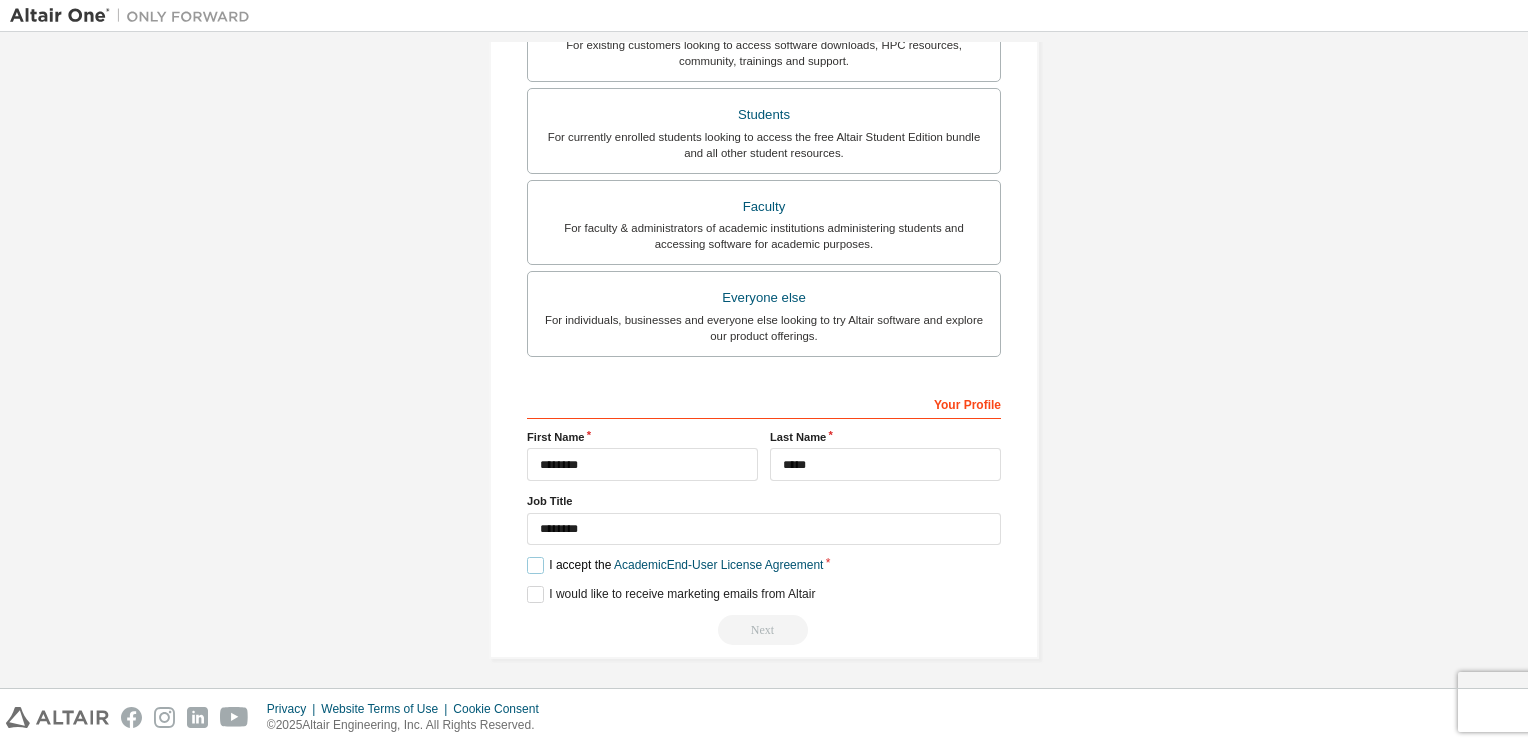 click on "I accept the   Academic   End-User License Agreement" at bounding box center (675, 565) 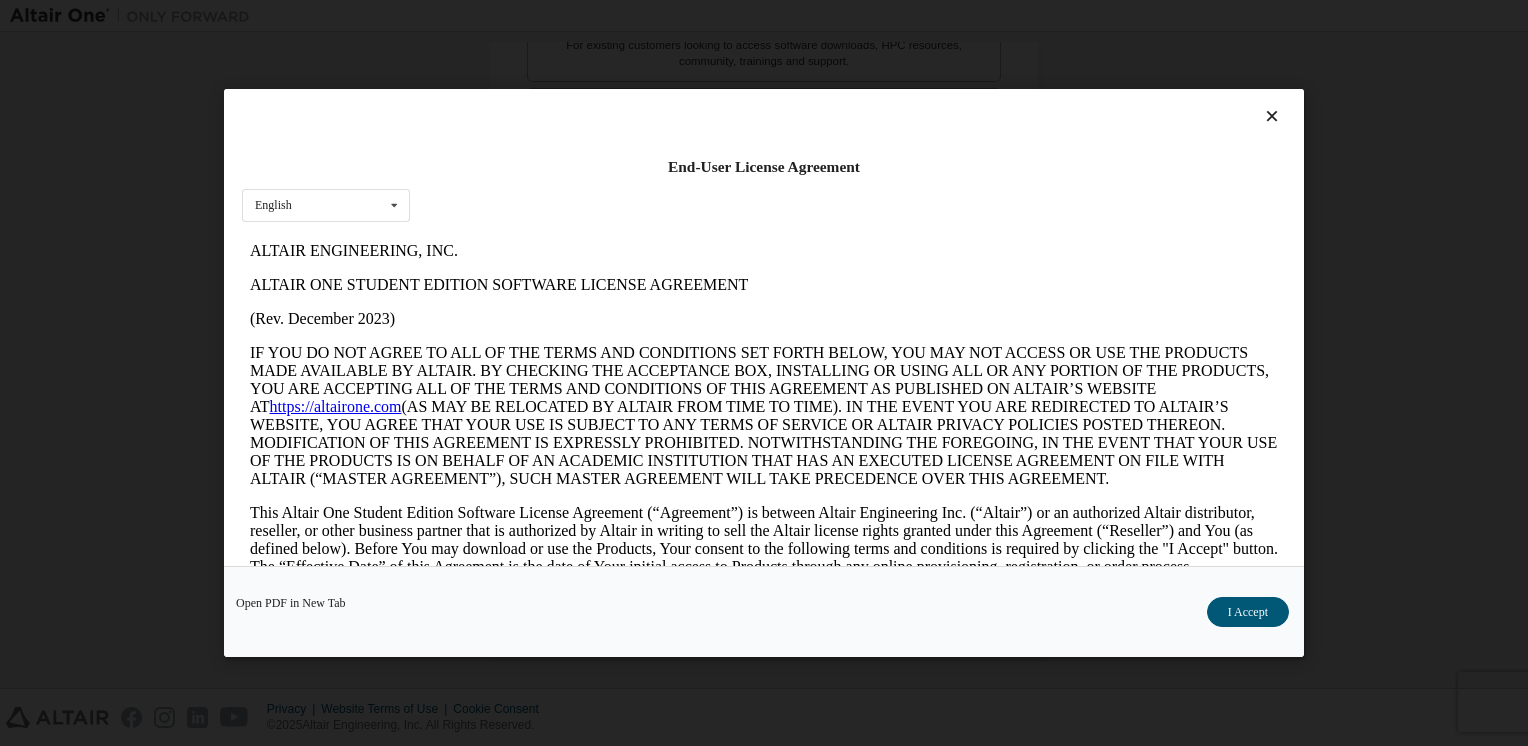 scroll, scrollTop: 0, scrollLeft: 0, axis: both 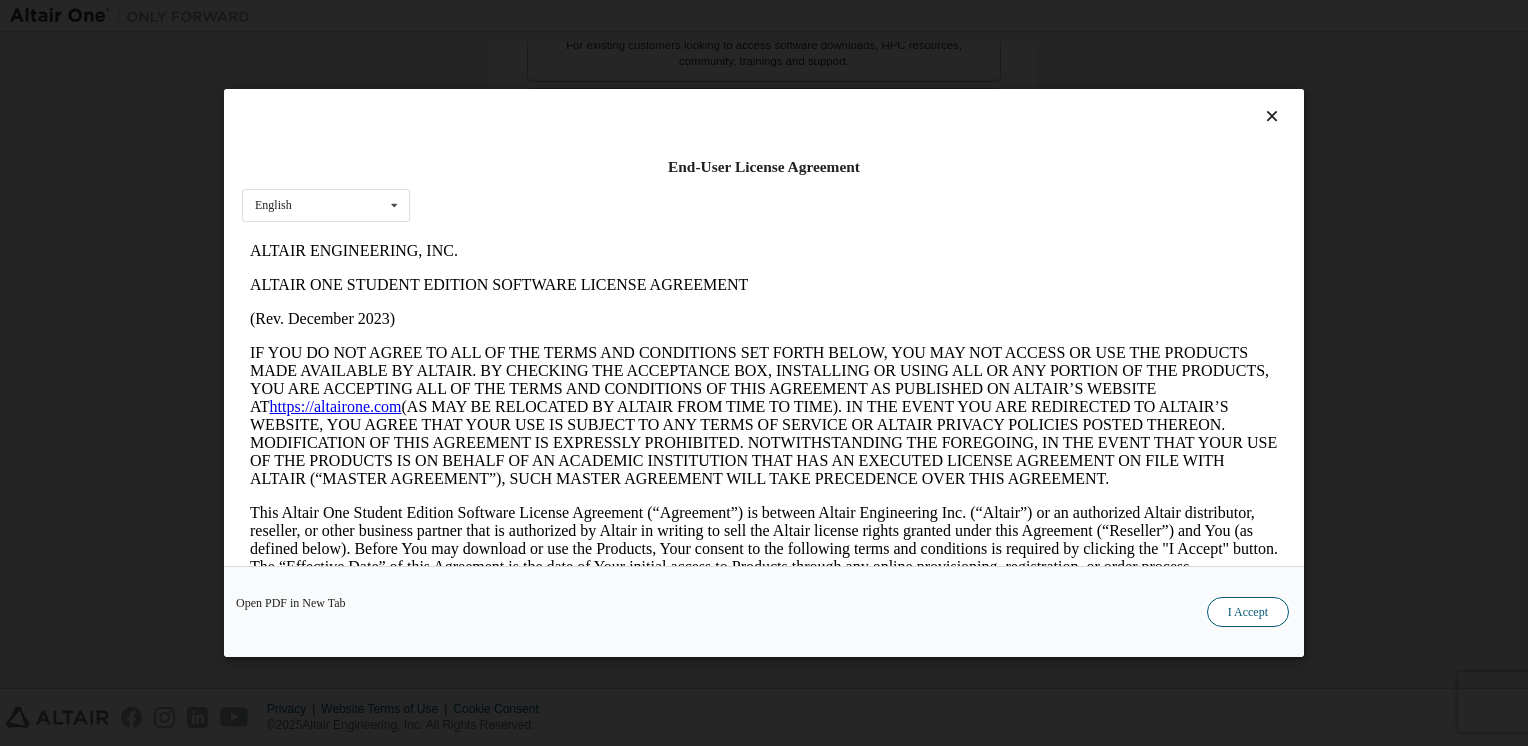 click on "I Accept" at bounding box center (1248, 612) 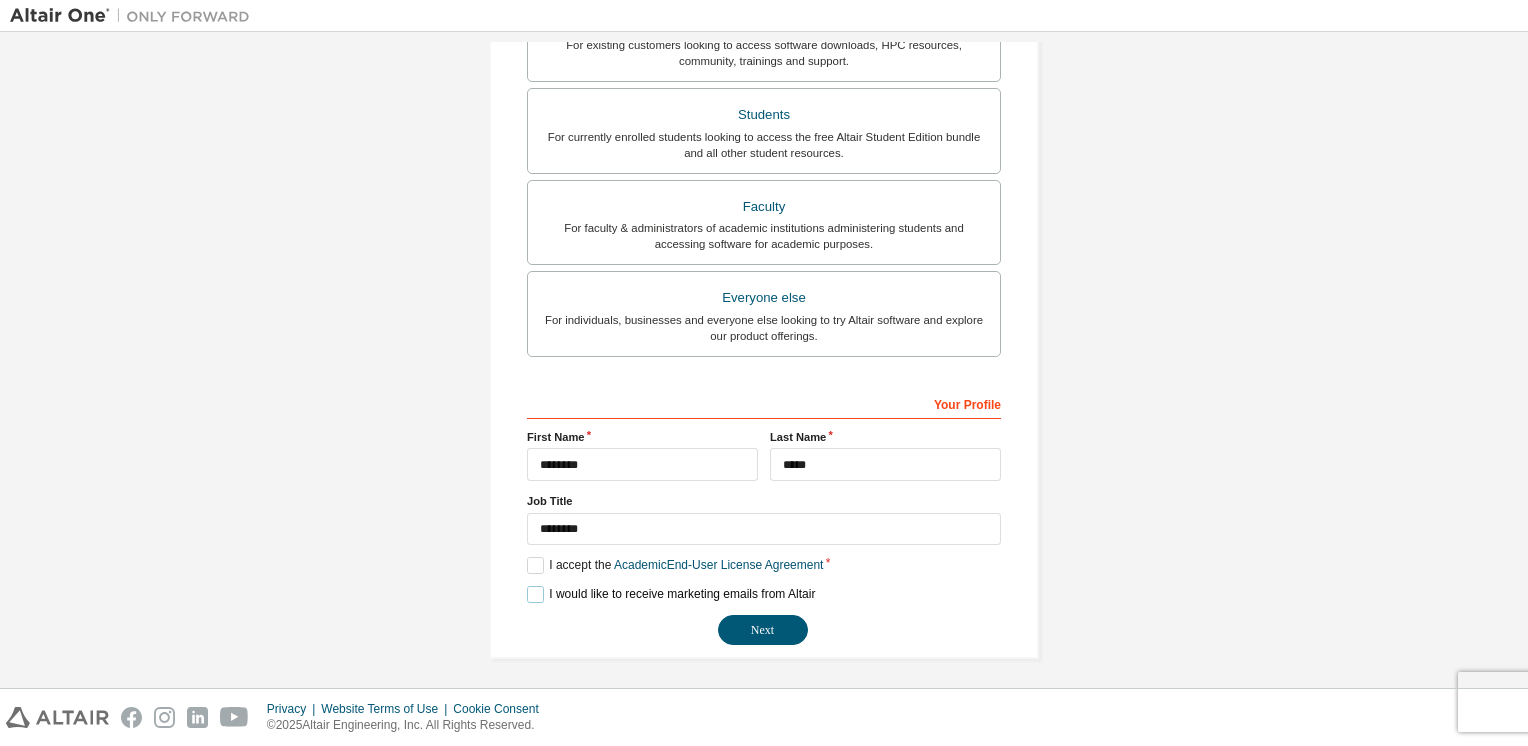 click on "I would like to receive marketing emails from Altair" at bounding box center (671, 594) 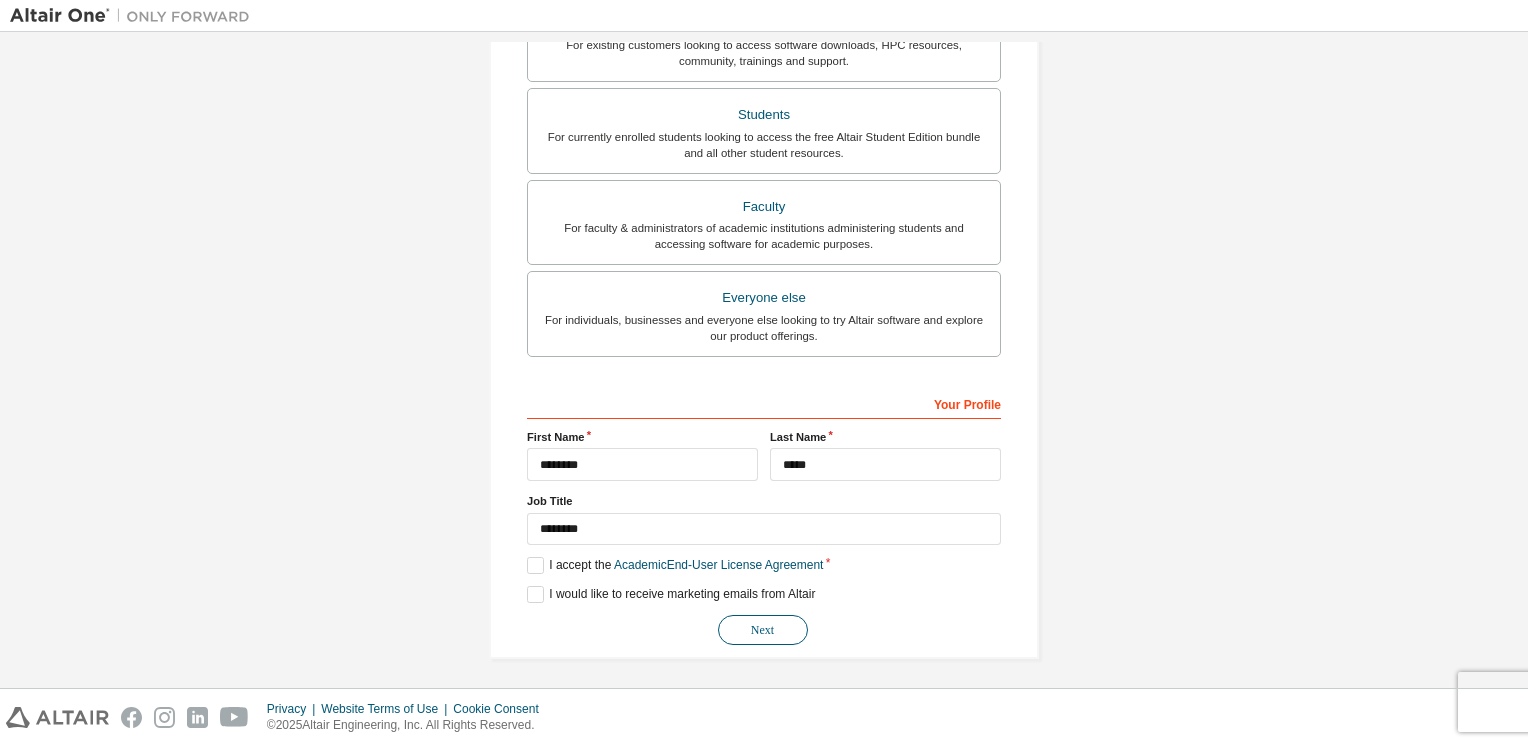 click on "Next" at bounding box center (763, 630) 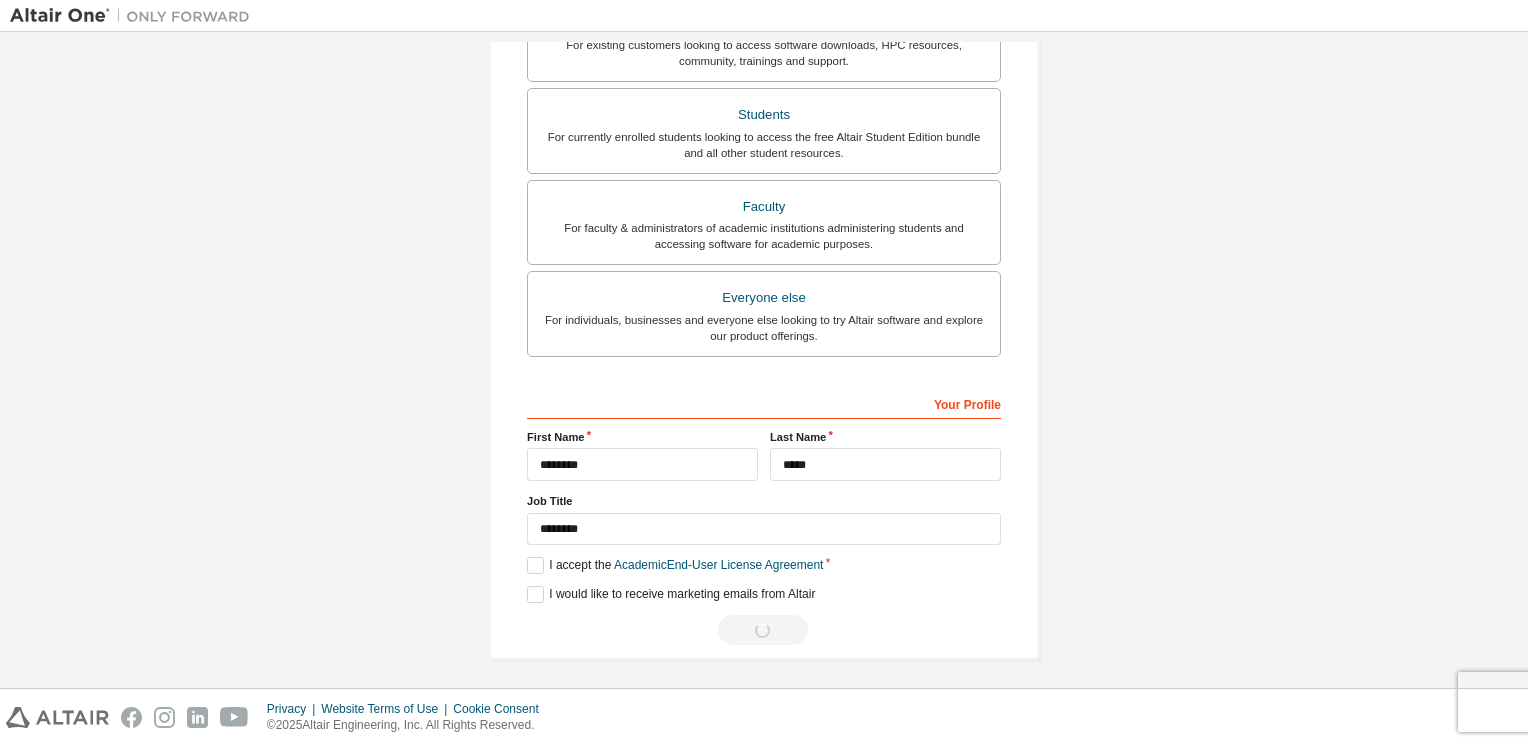 scroll, scrollTop: 0, scrollLeft: 0, axis: both 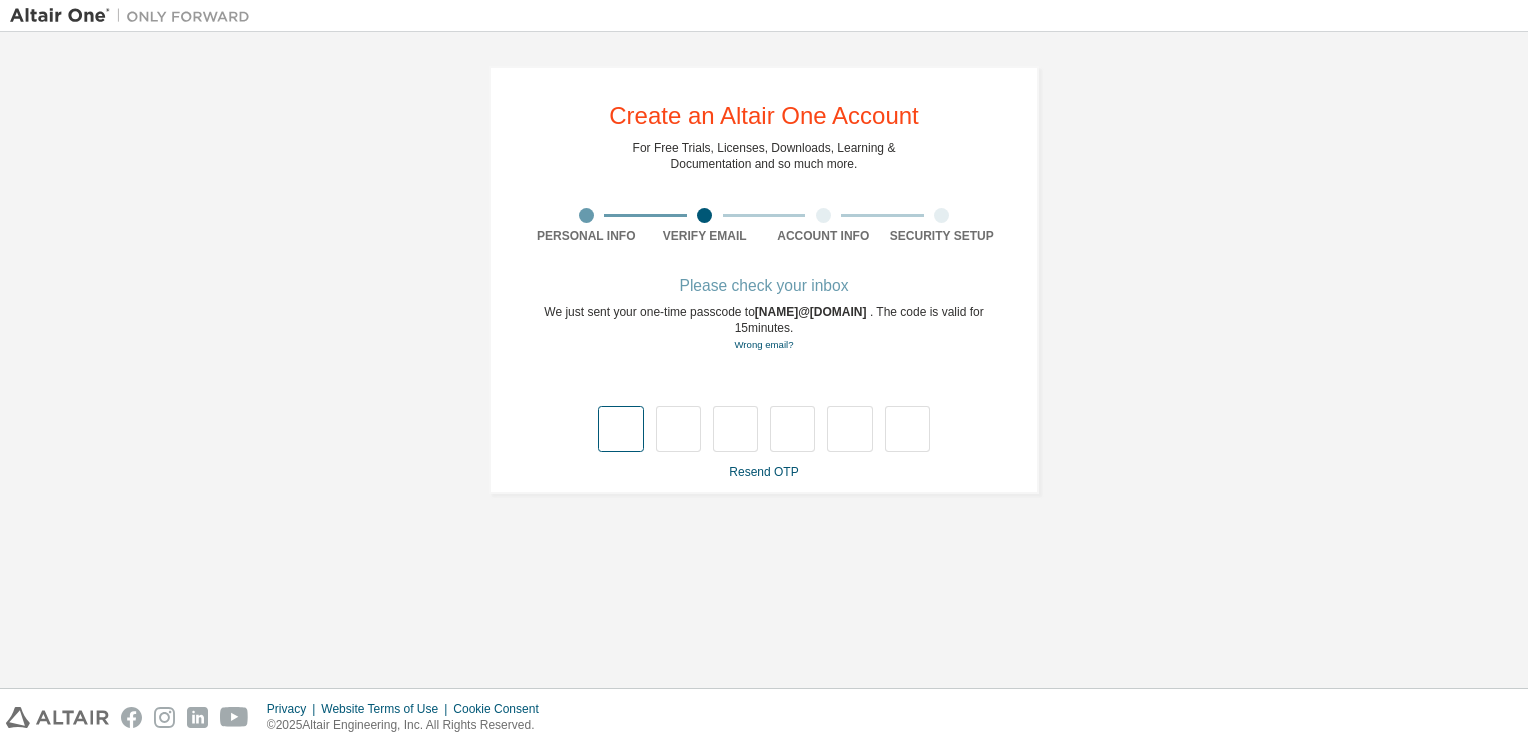 click at bounding box center [620, 429] 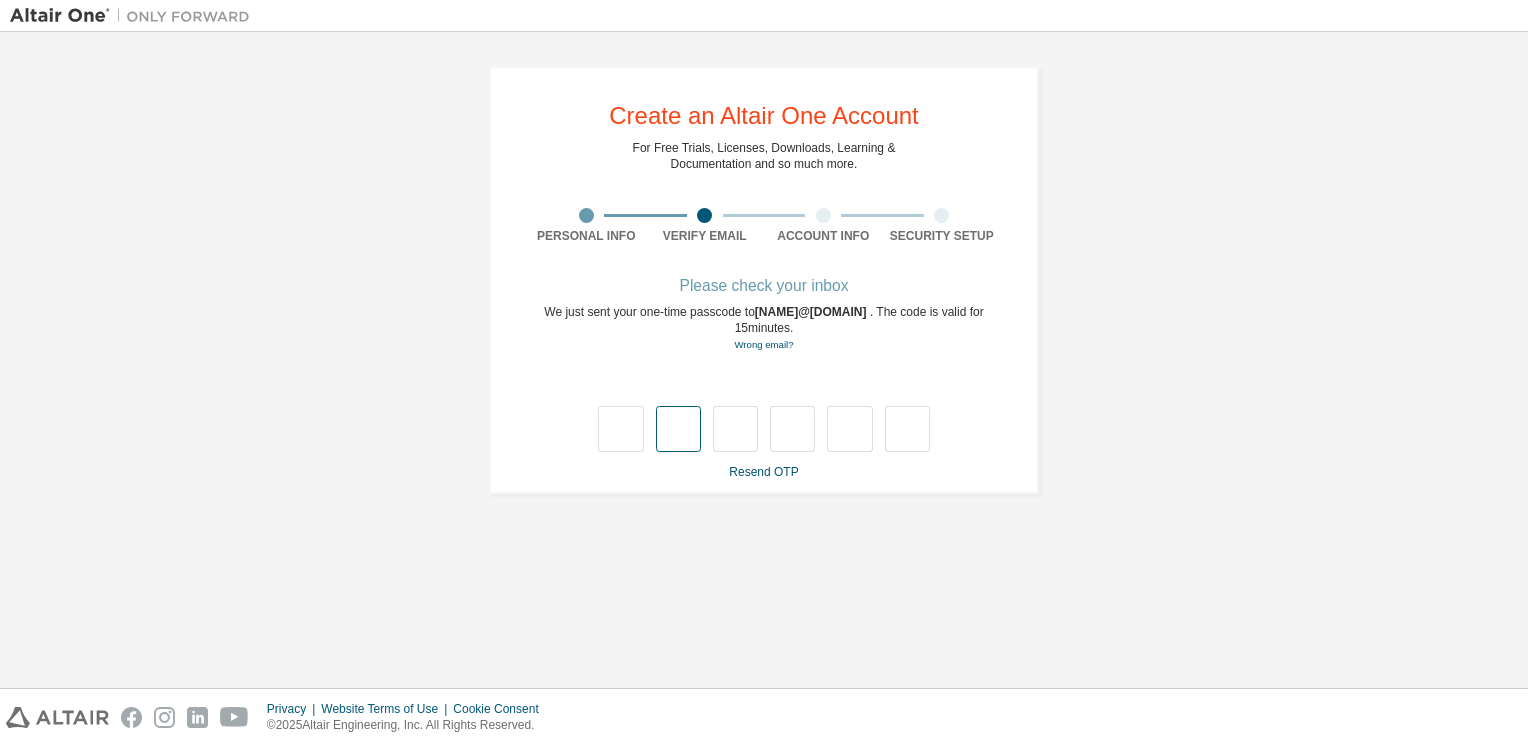 type on "*" 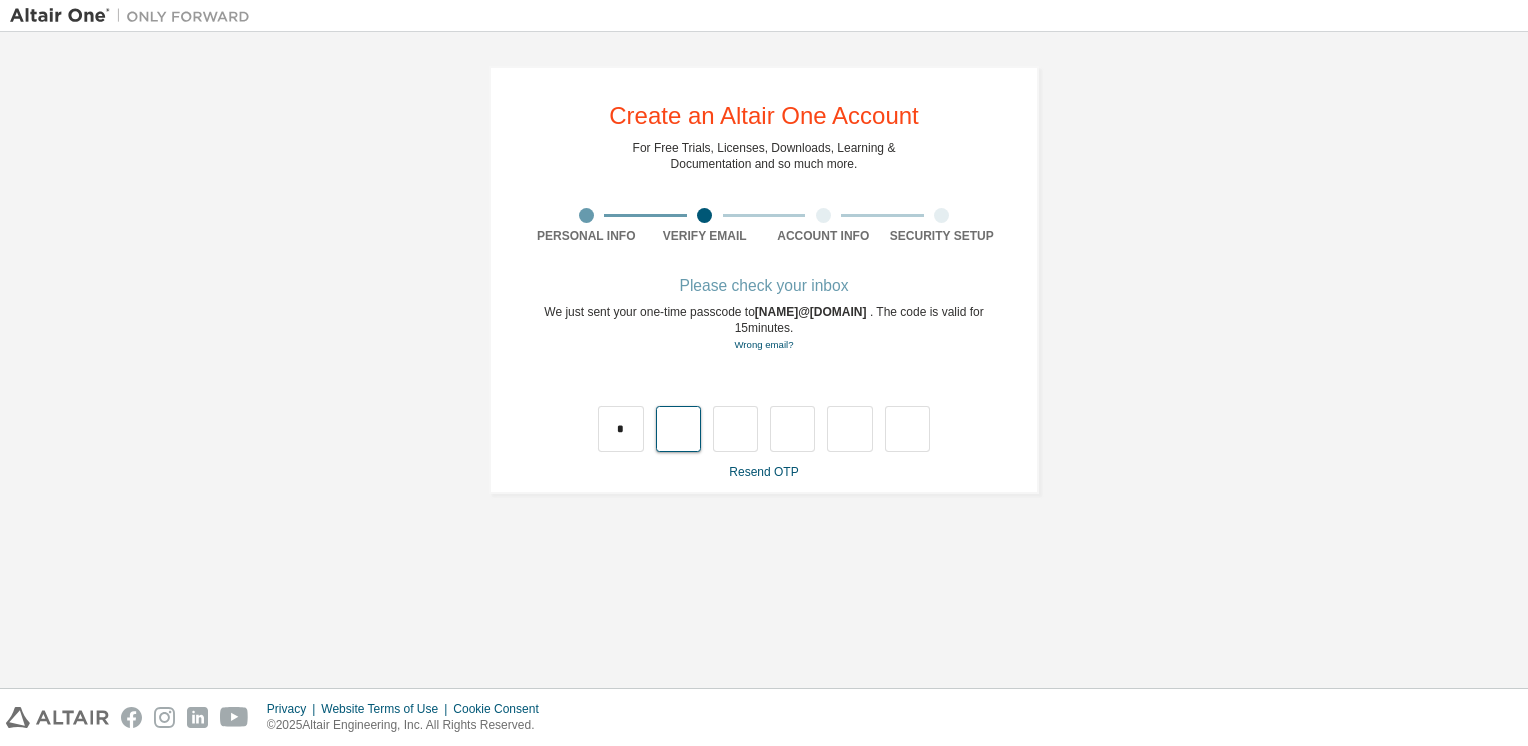 type on "*" 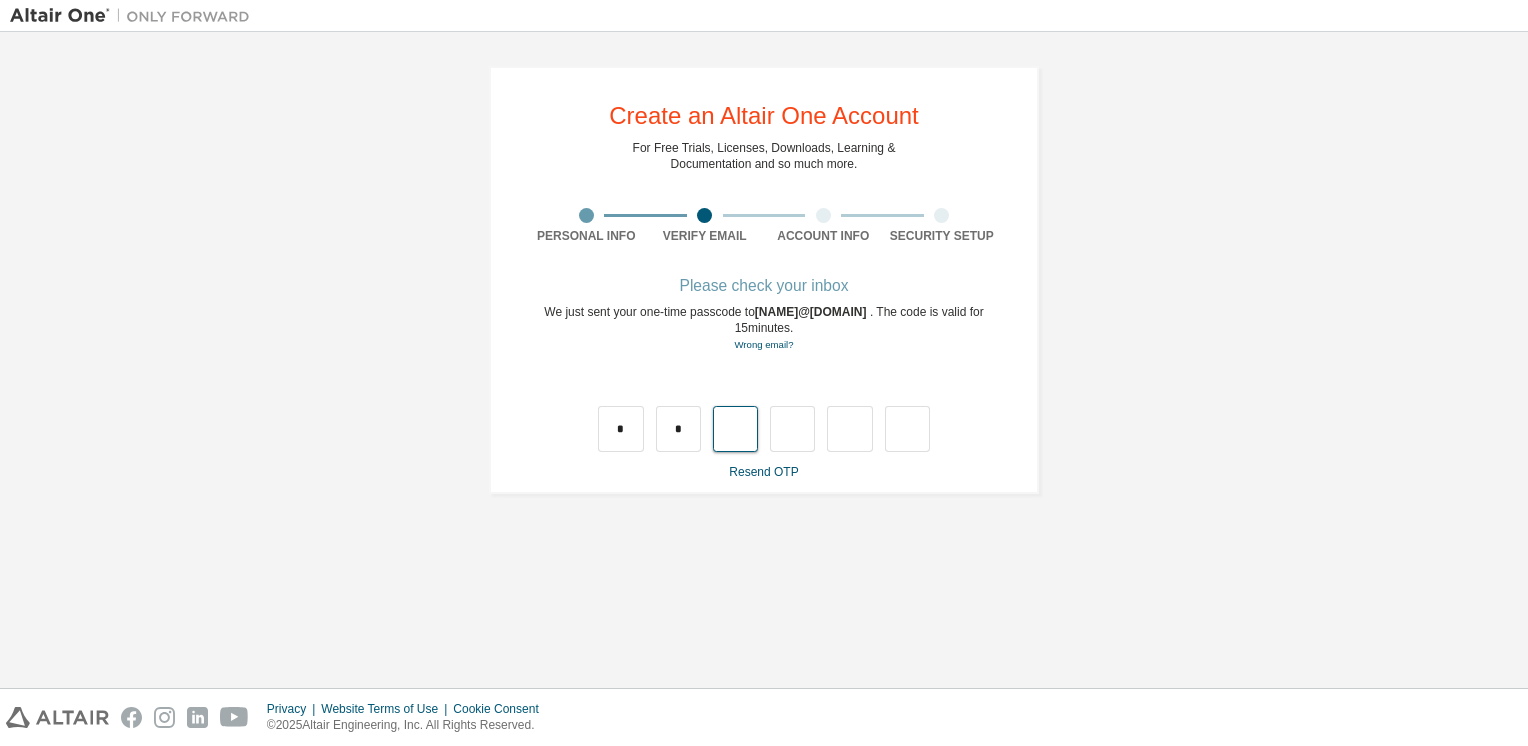 type on "*" 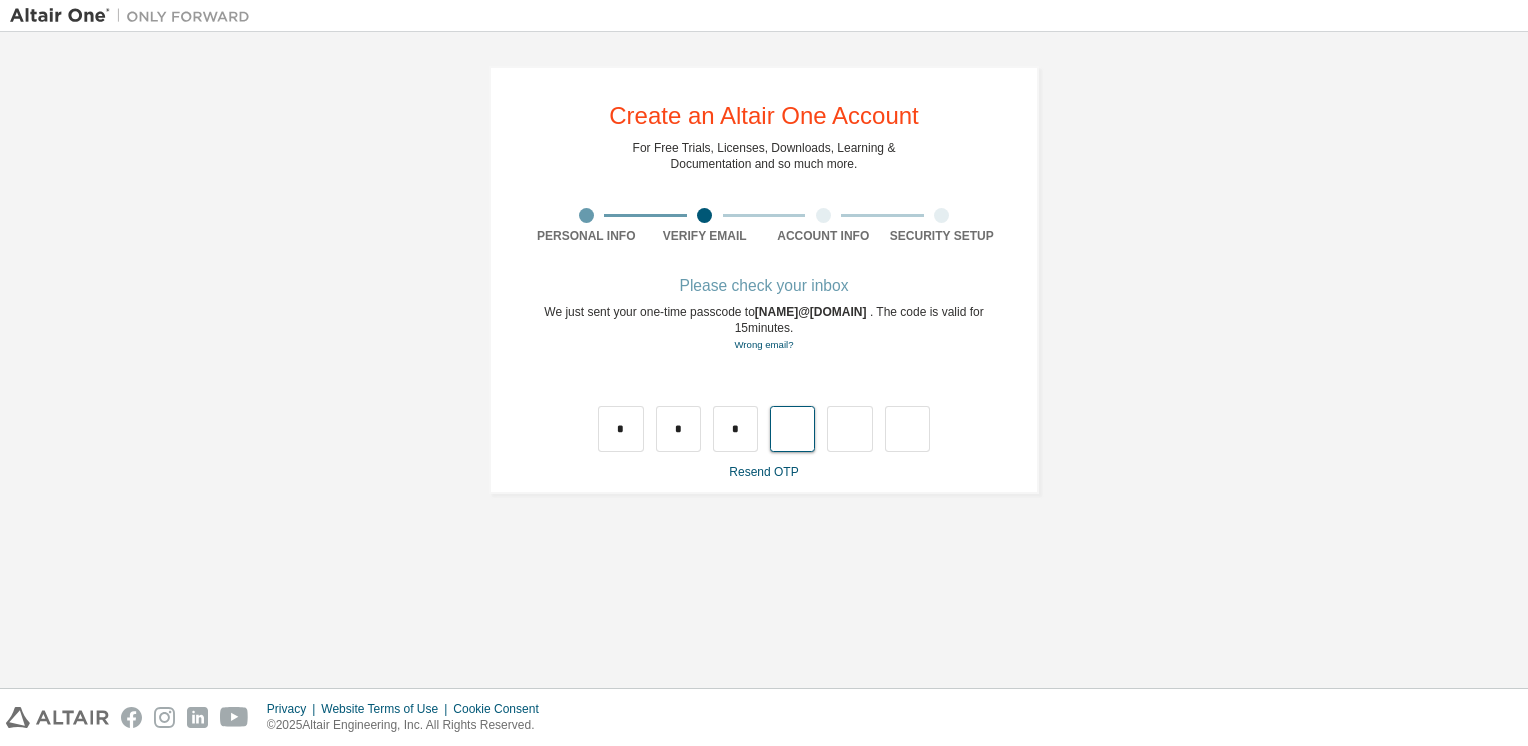 type on "*" 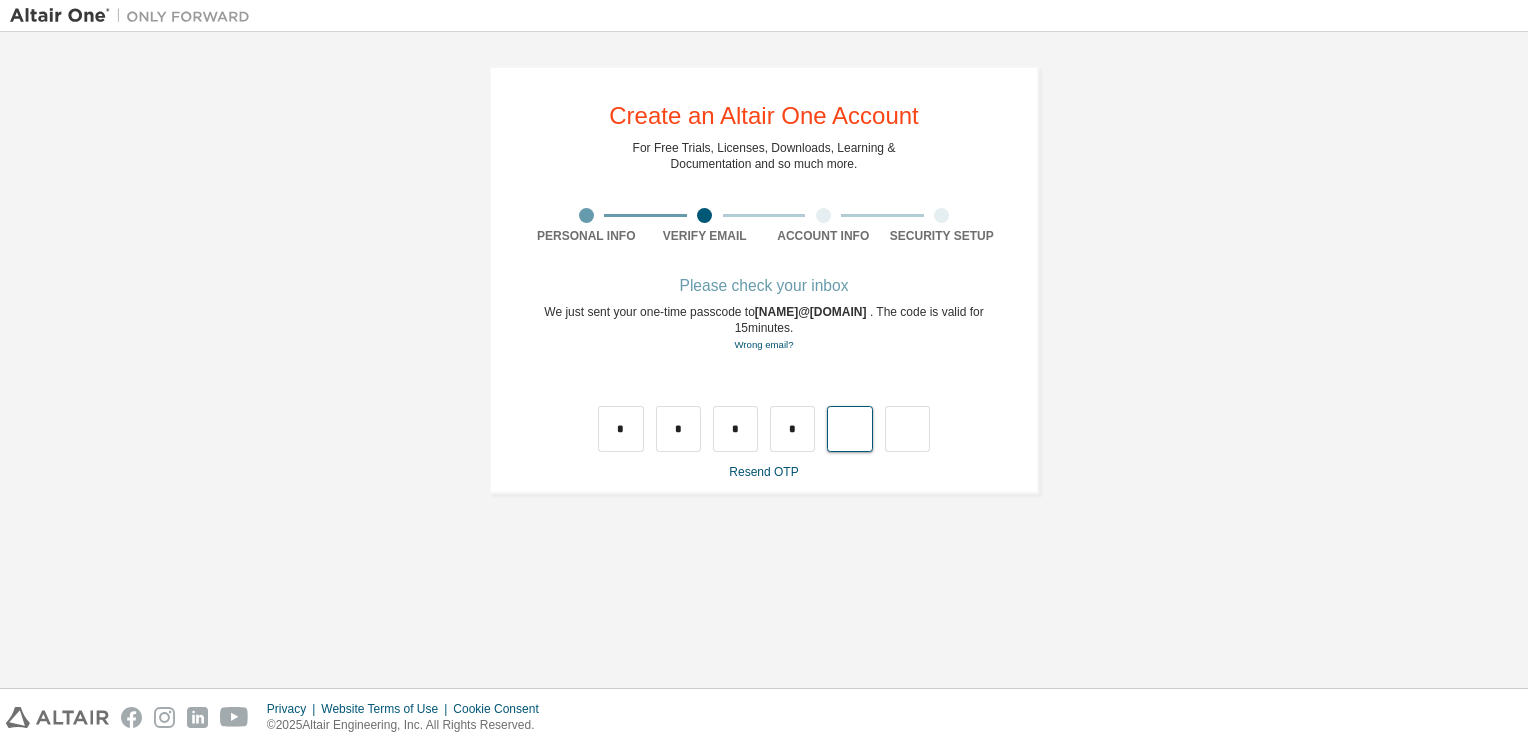 type on "*" 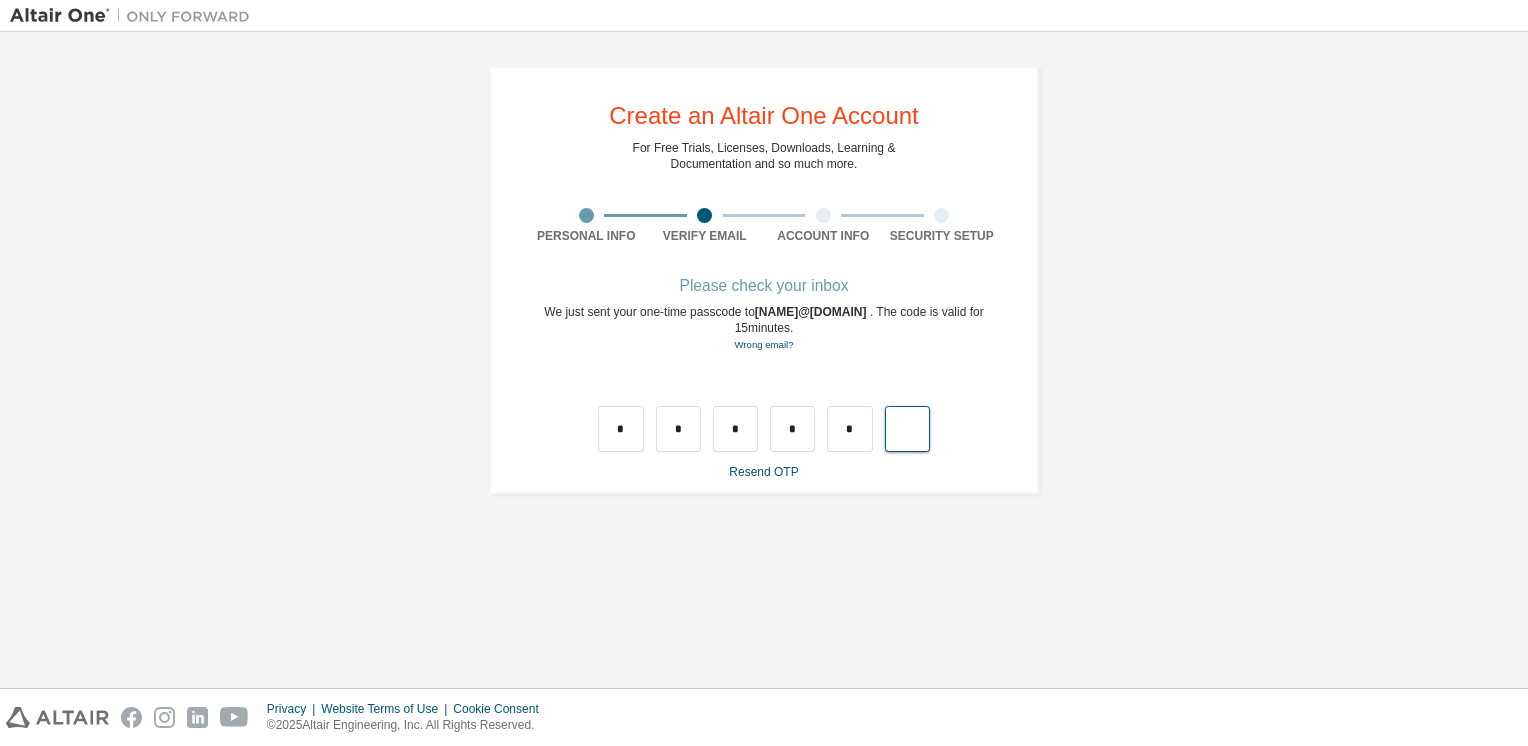 type on "*" 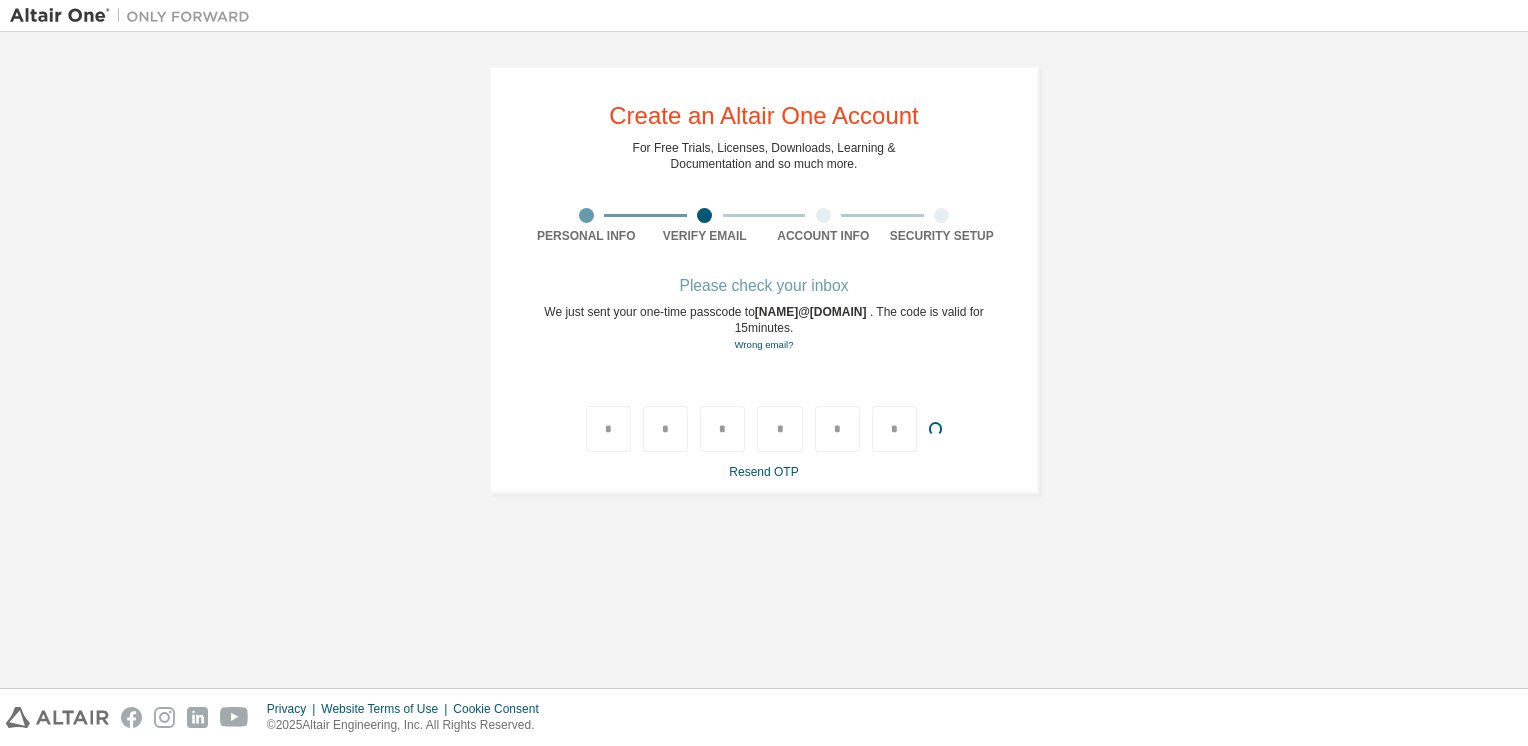 type 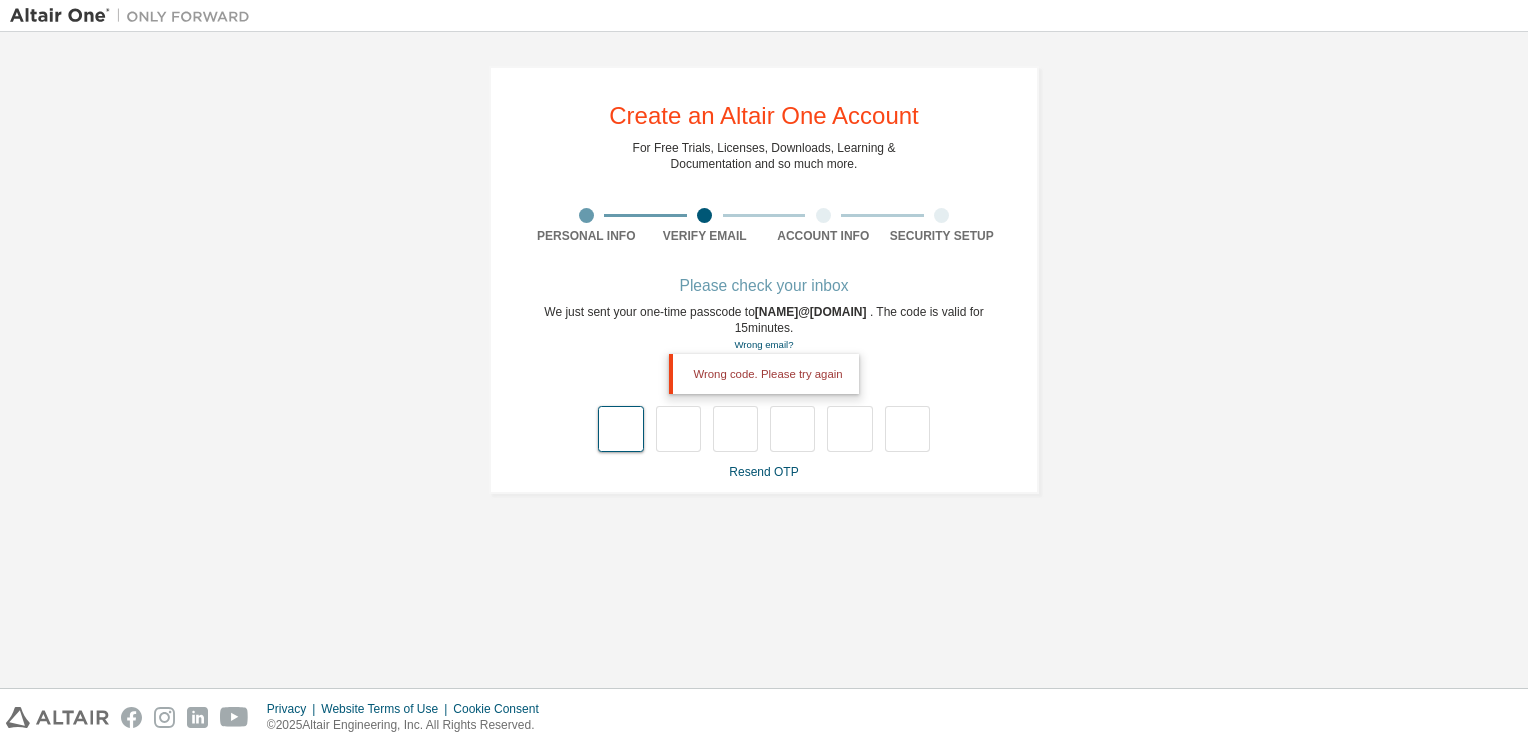 click at bounding box center [620, 429] 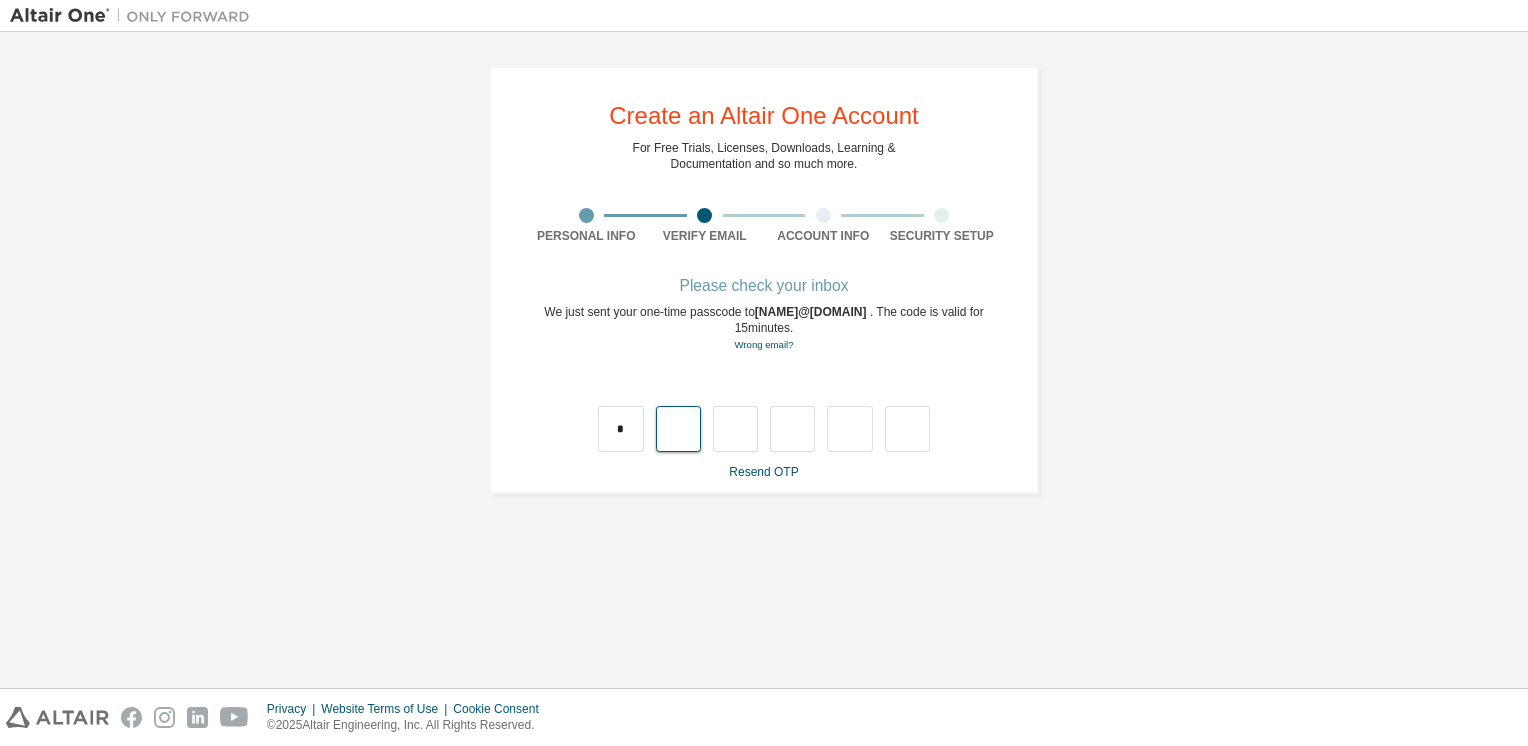 type on "*" 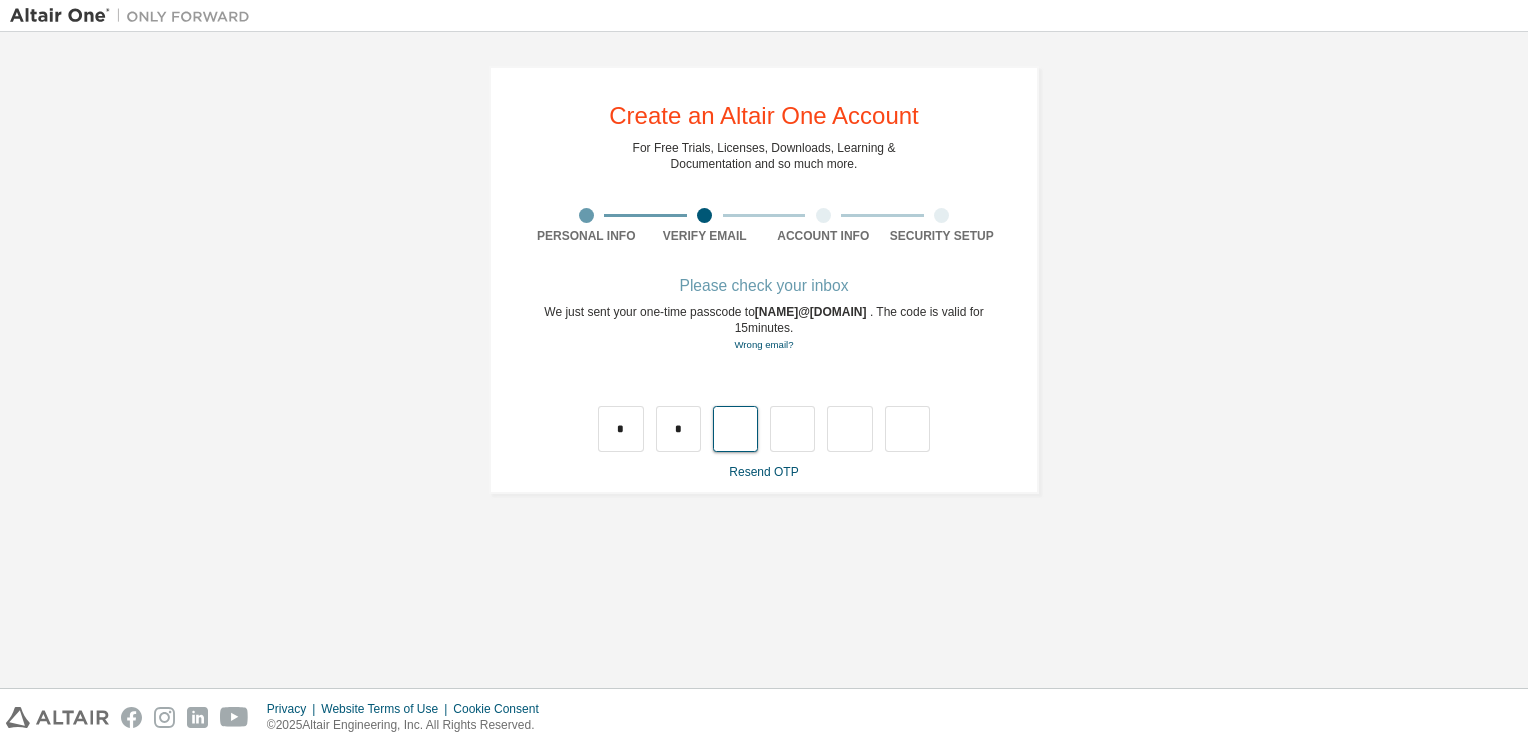 type on "*" 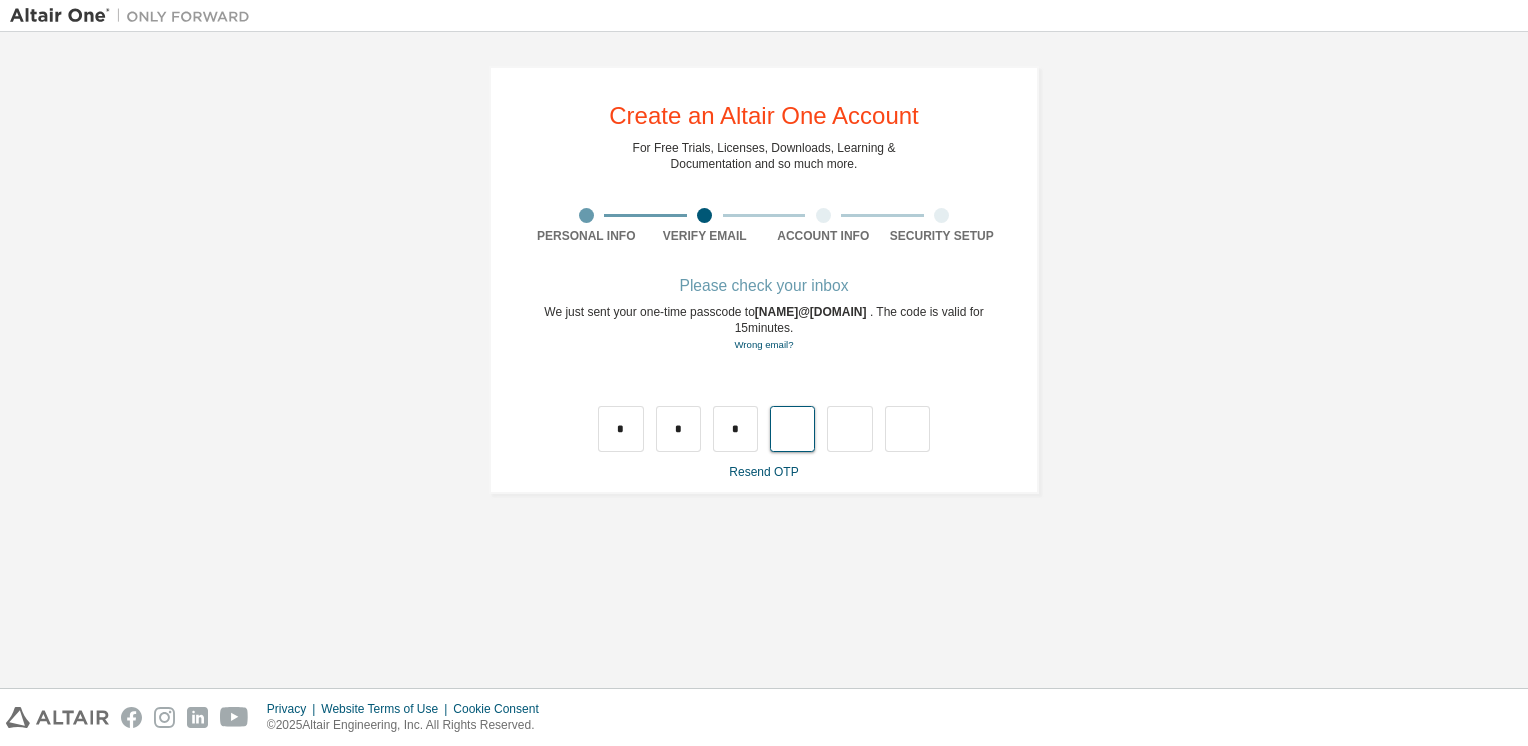 type on "*" 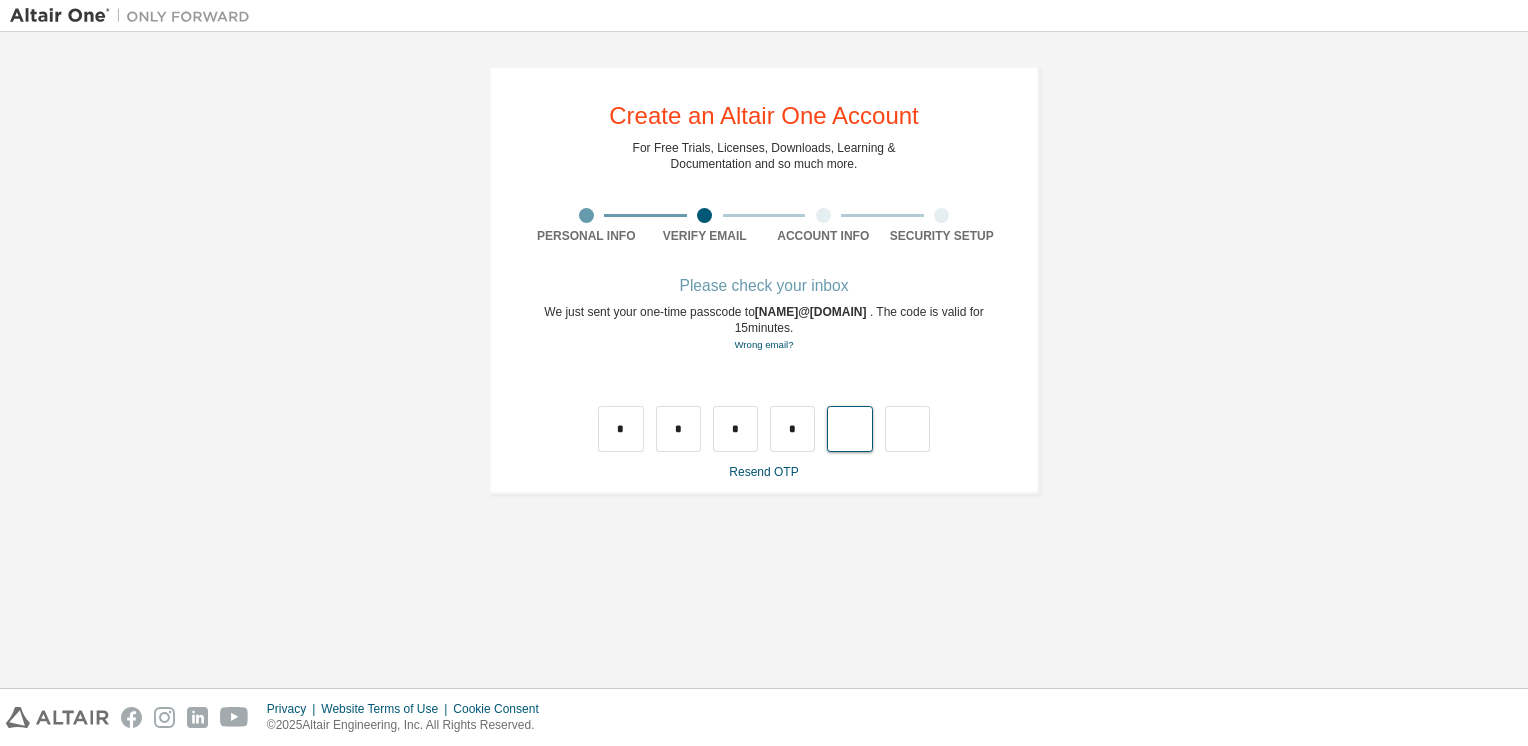 type on "*" 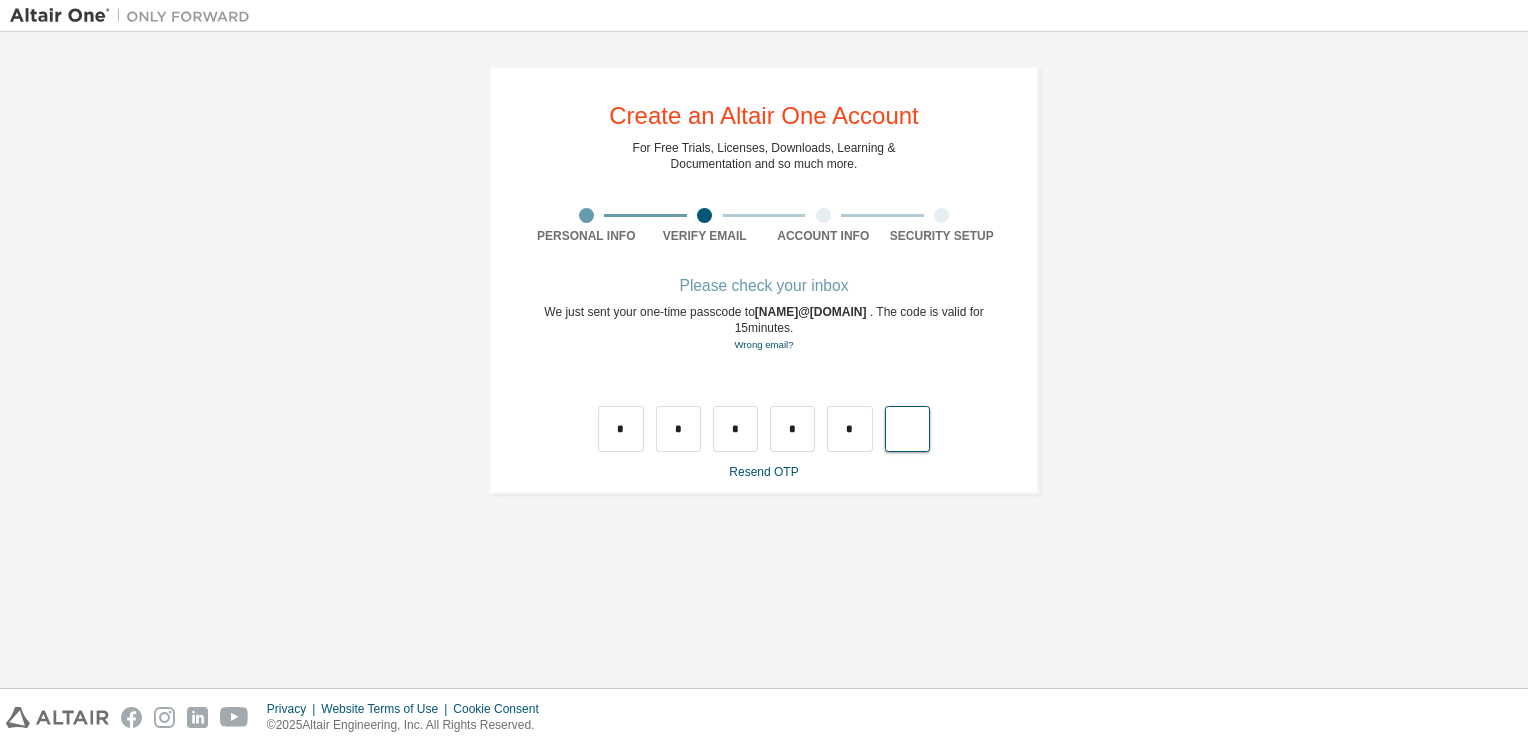 type on "*" 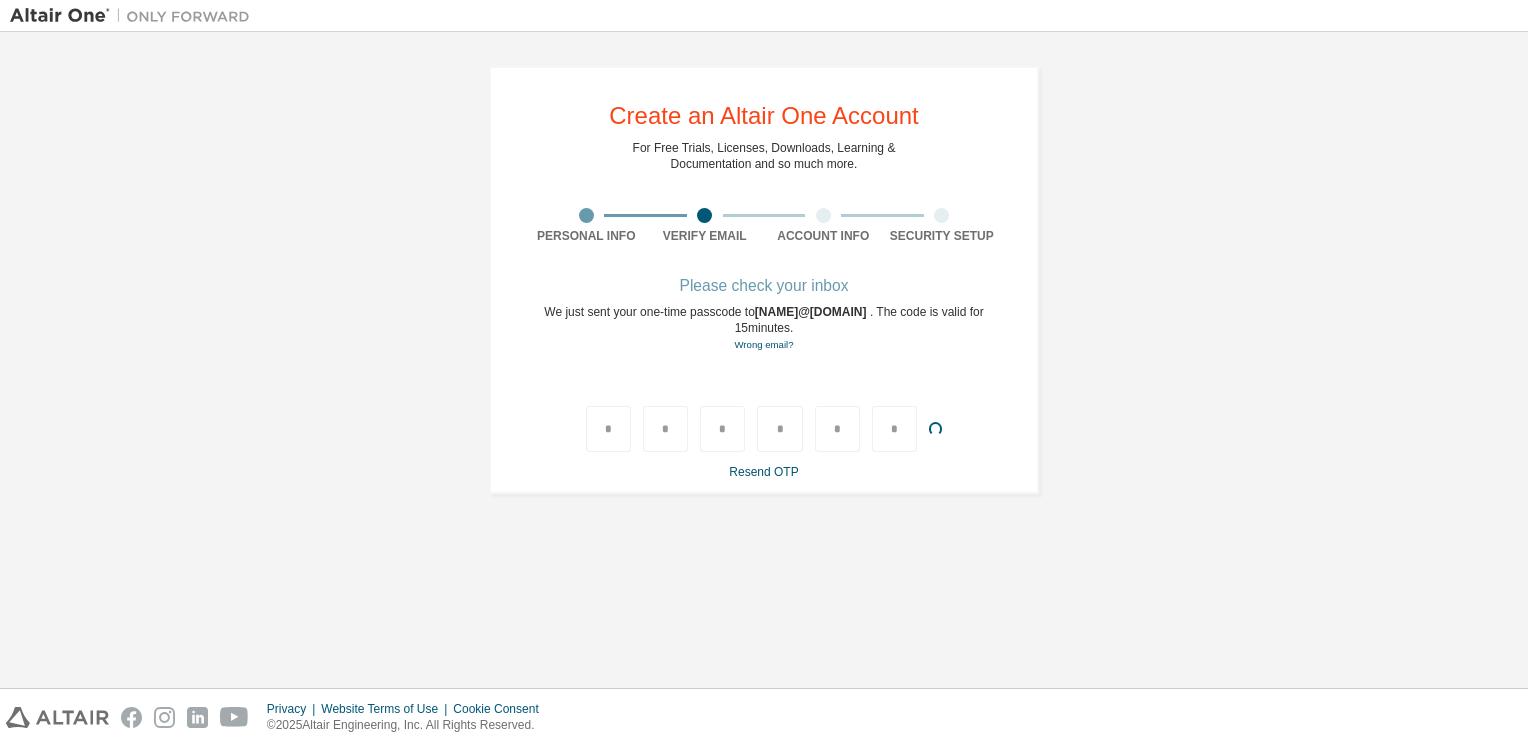 type 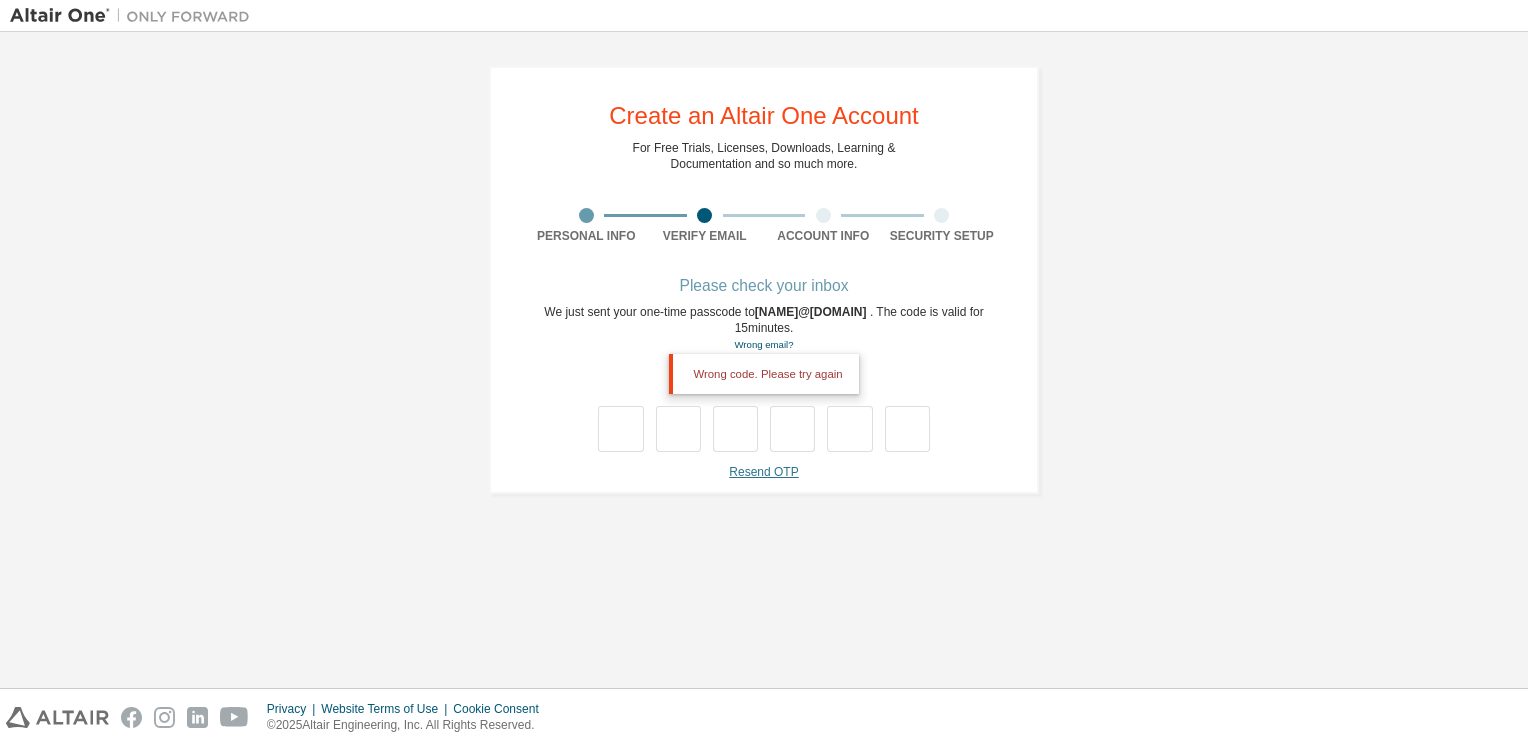 click on "Resend OTP" at bounding box center (763, 472) 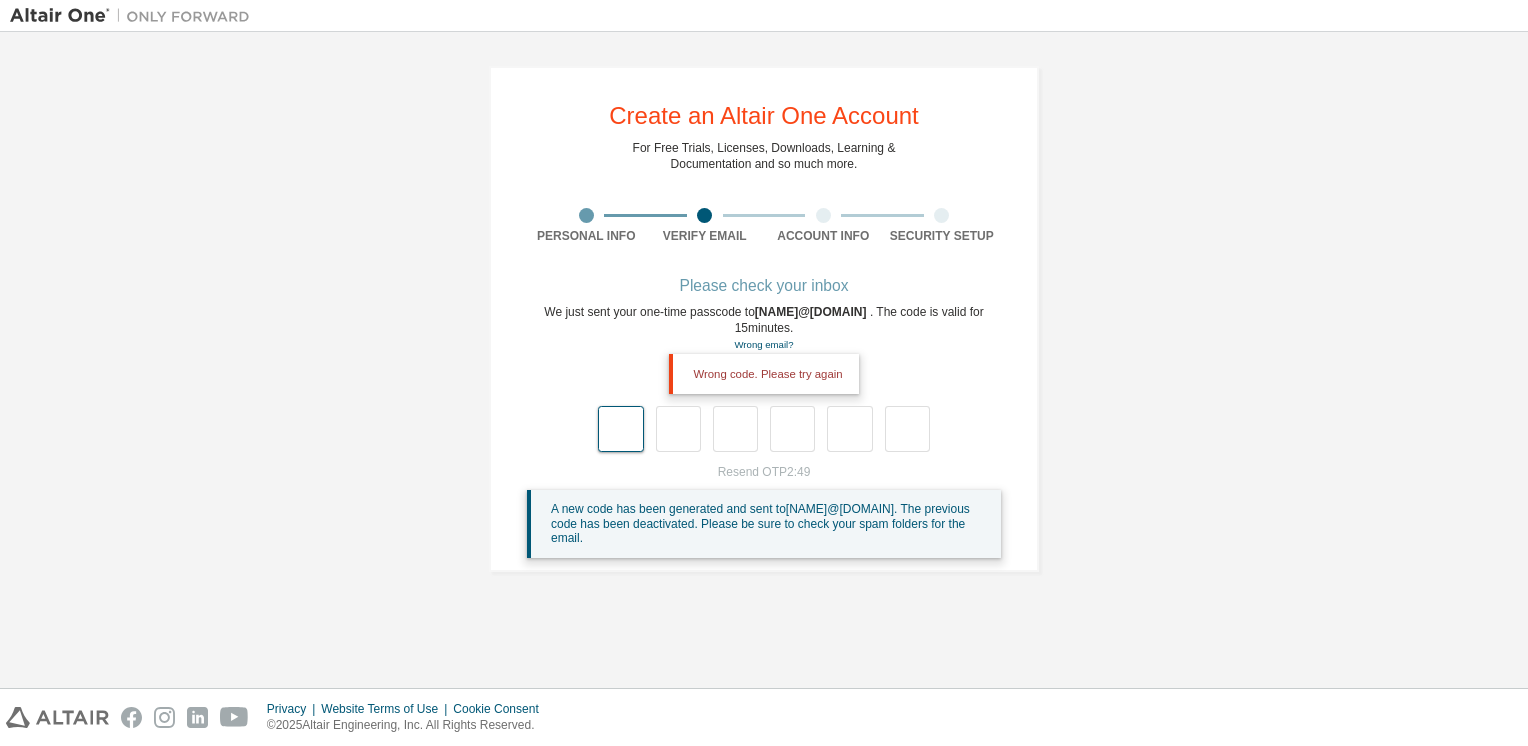 click at bounding box center (620, 429) 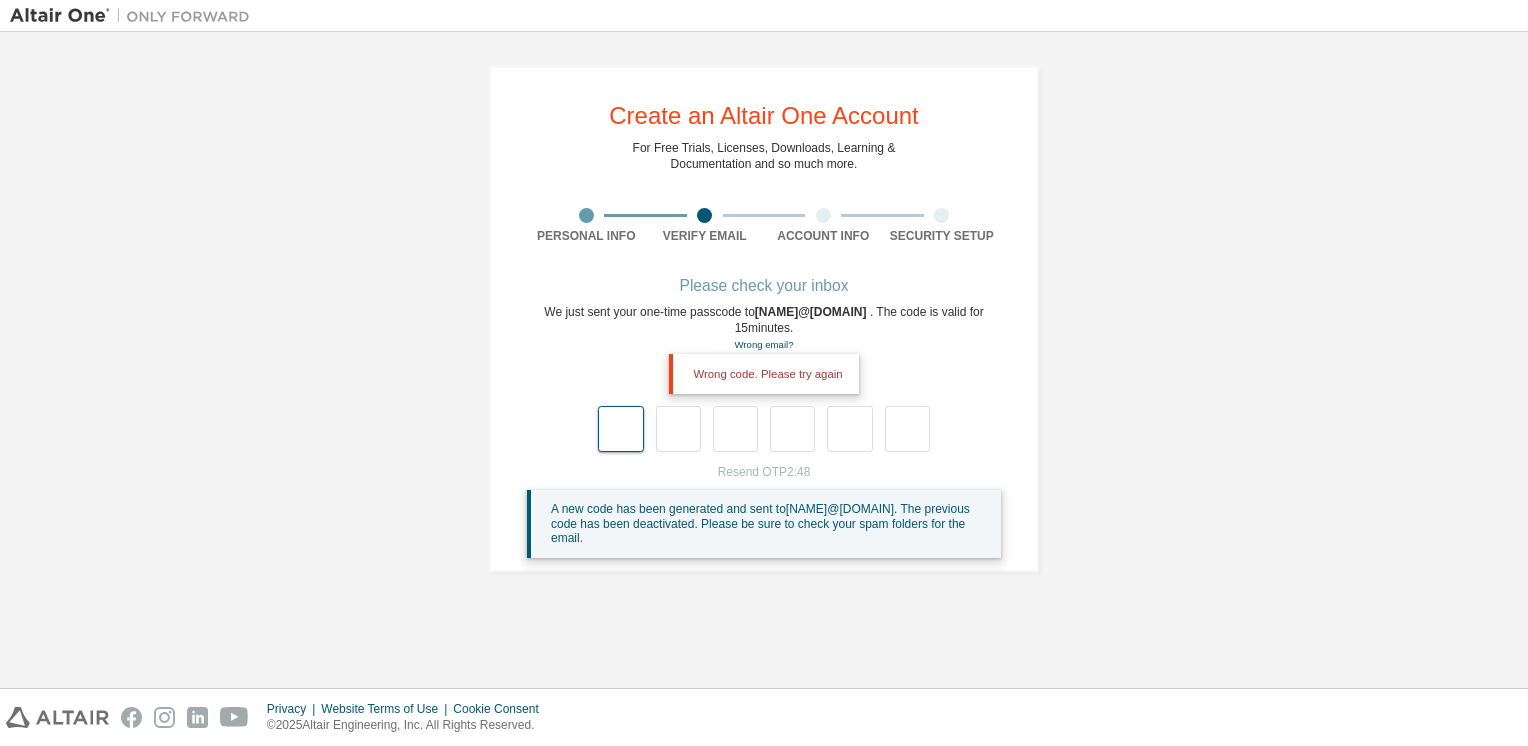 type on "*" 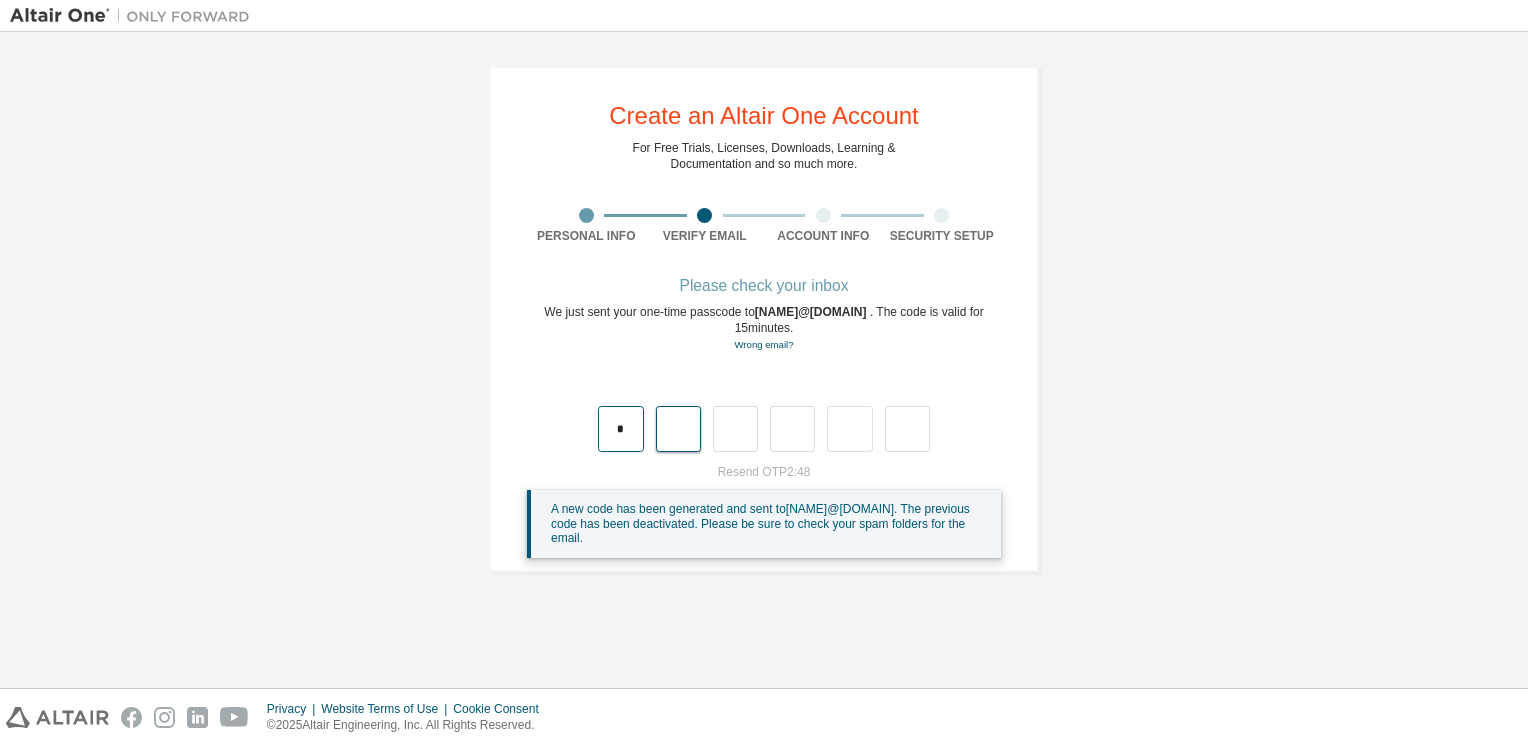 type on "*" 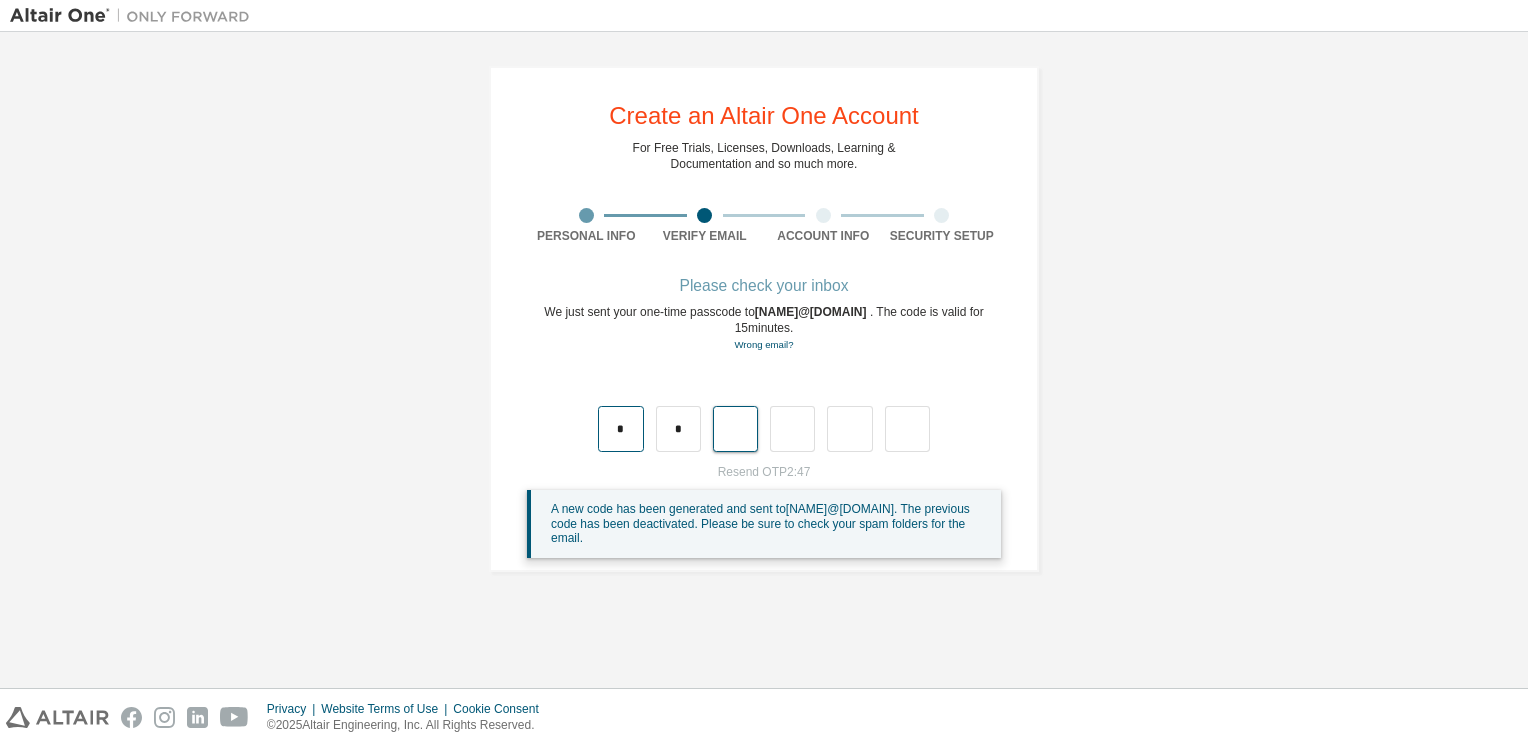 type on "*" 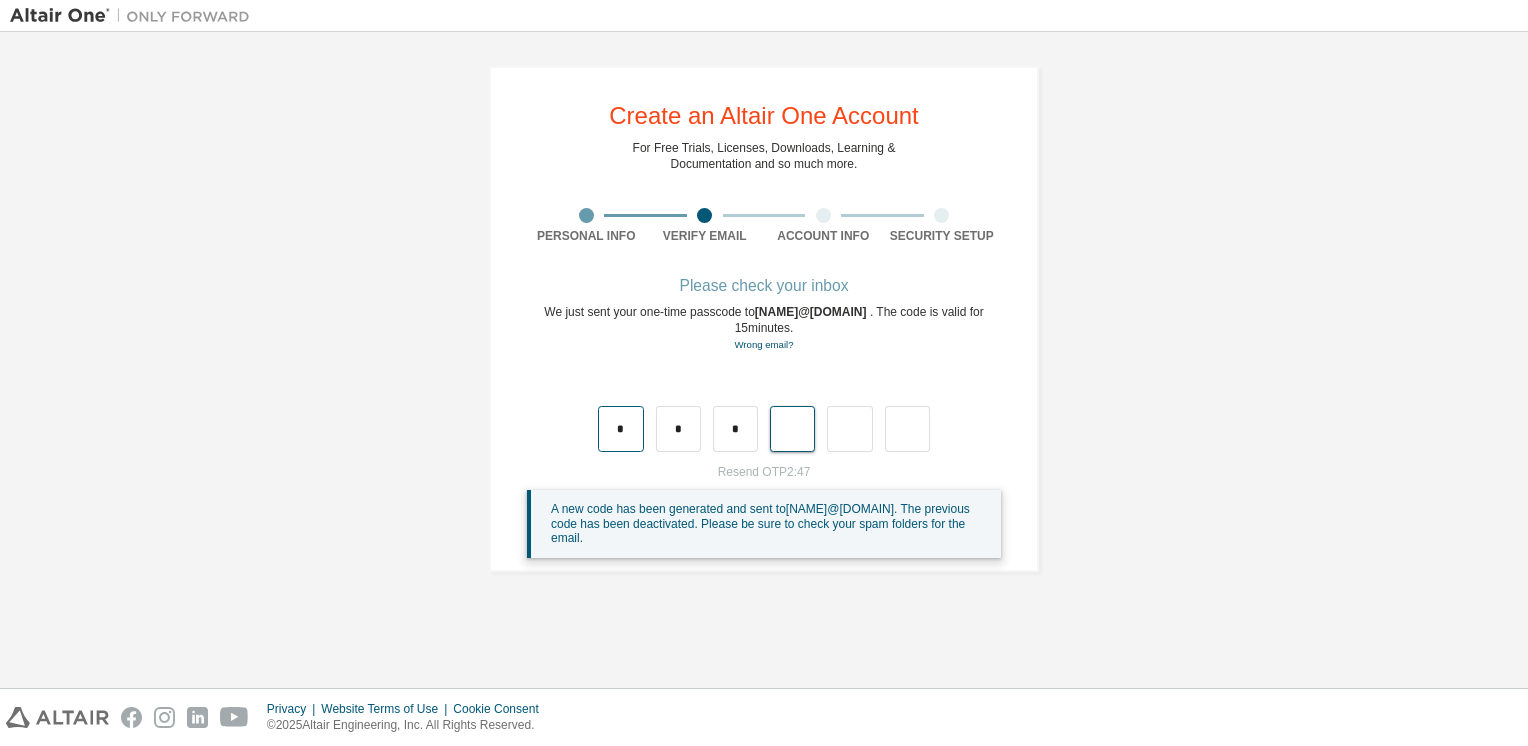 type on "*" 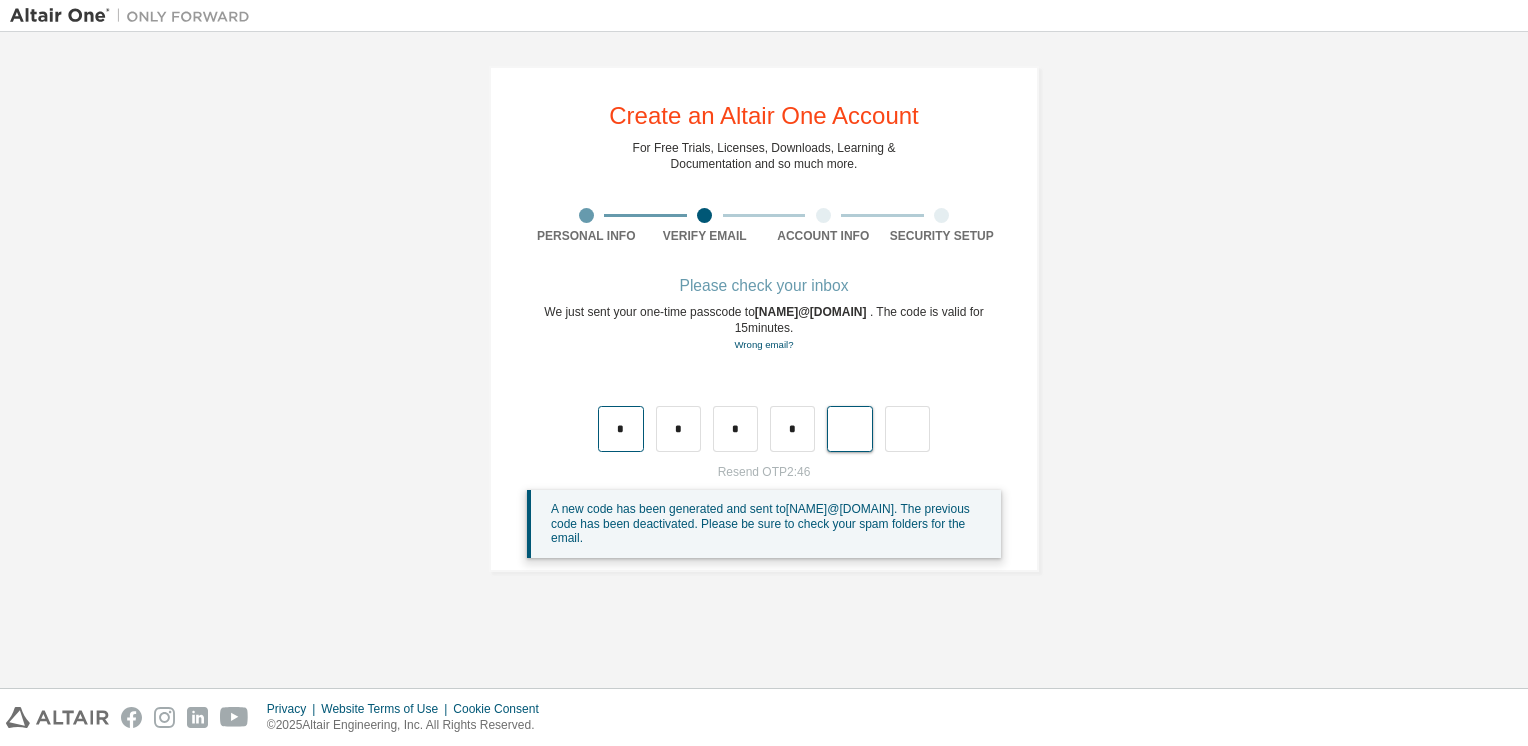 type on "*" 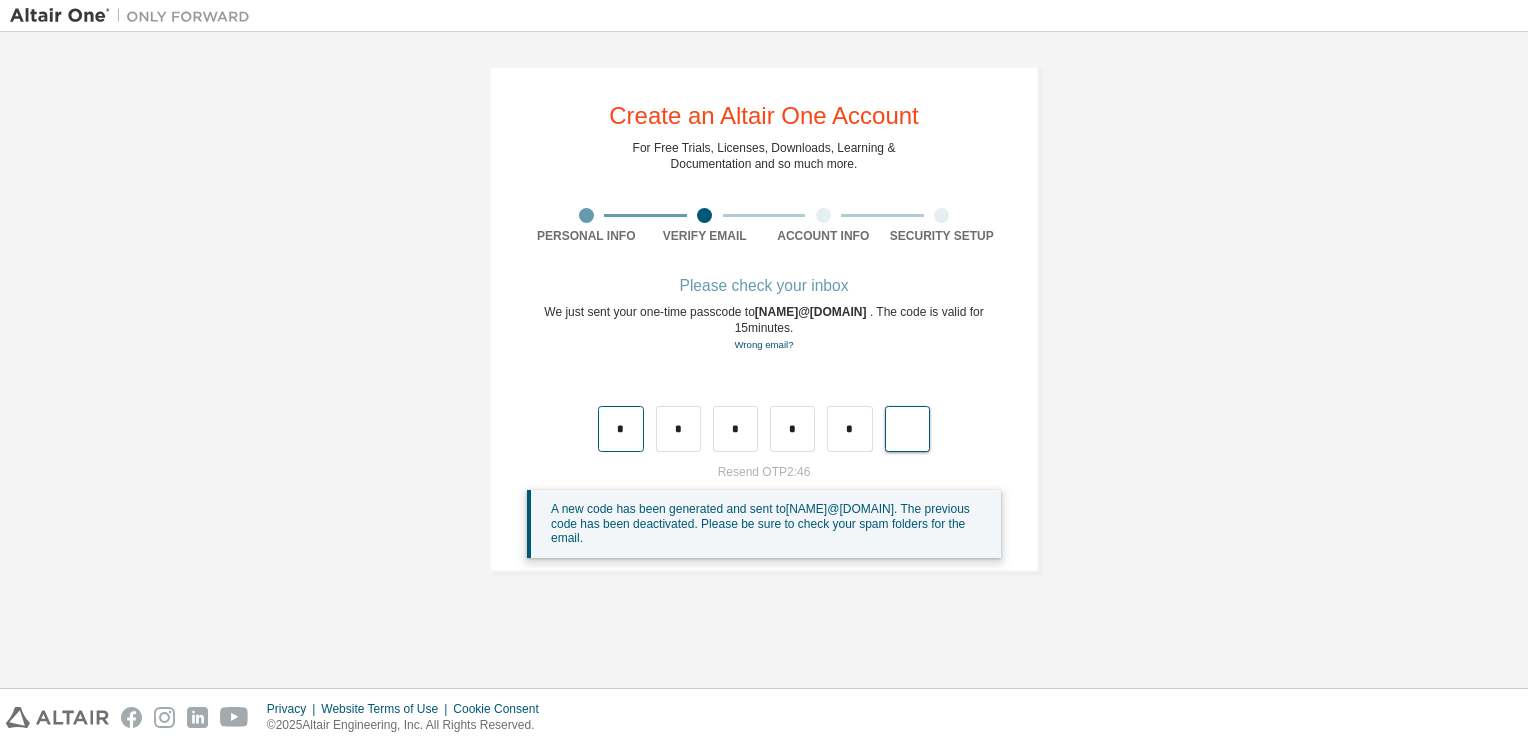 type on "*" 